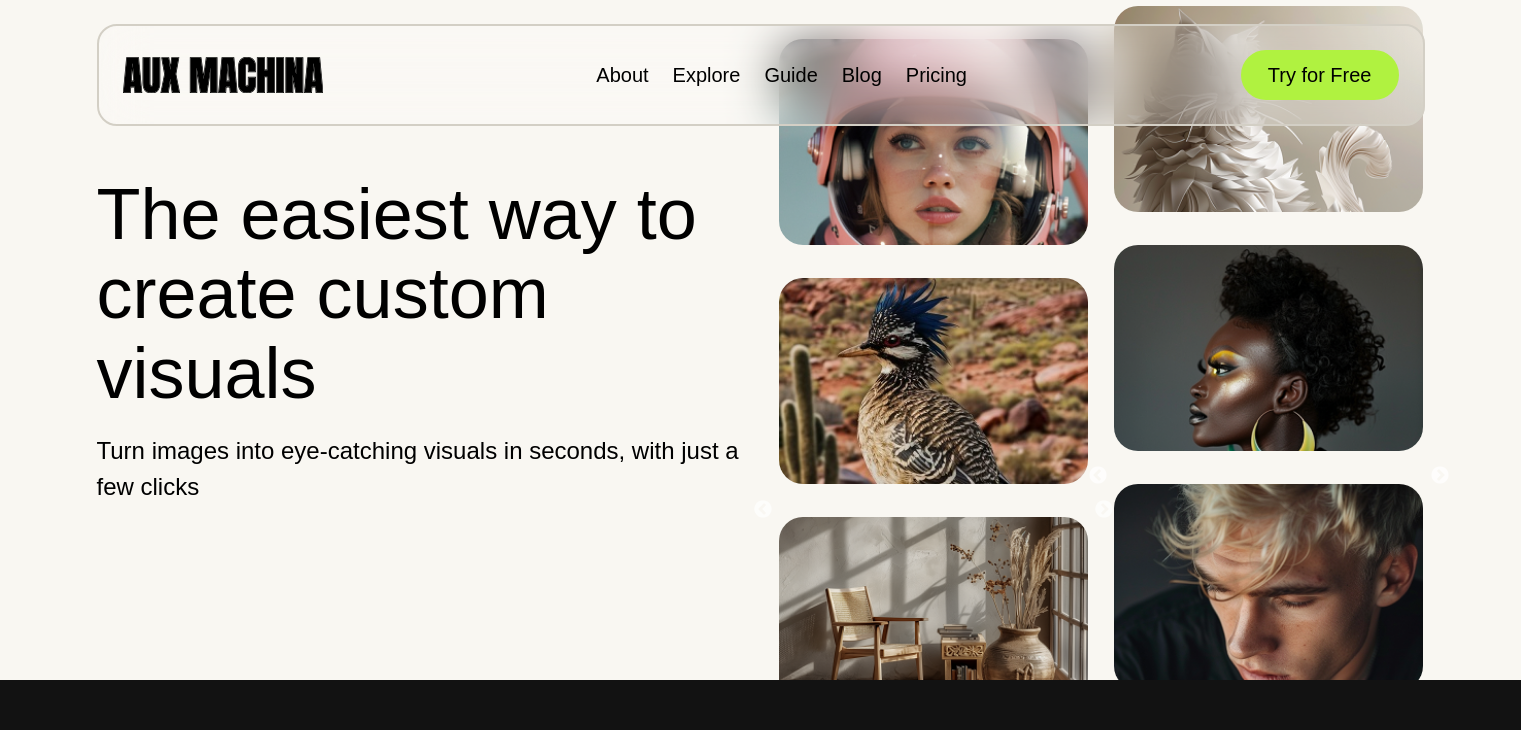 scroll, scrollTop: 0, scrollLeft: 0, axis: both 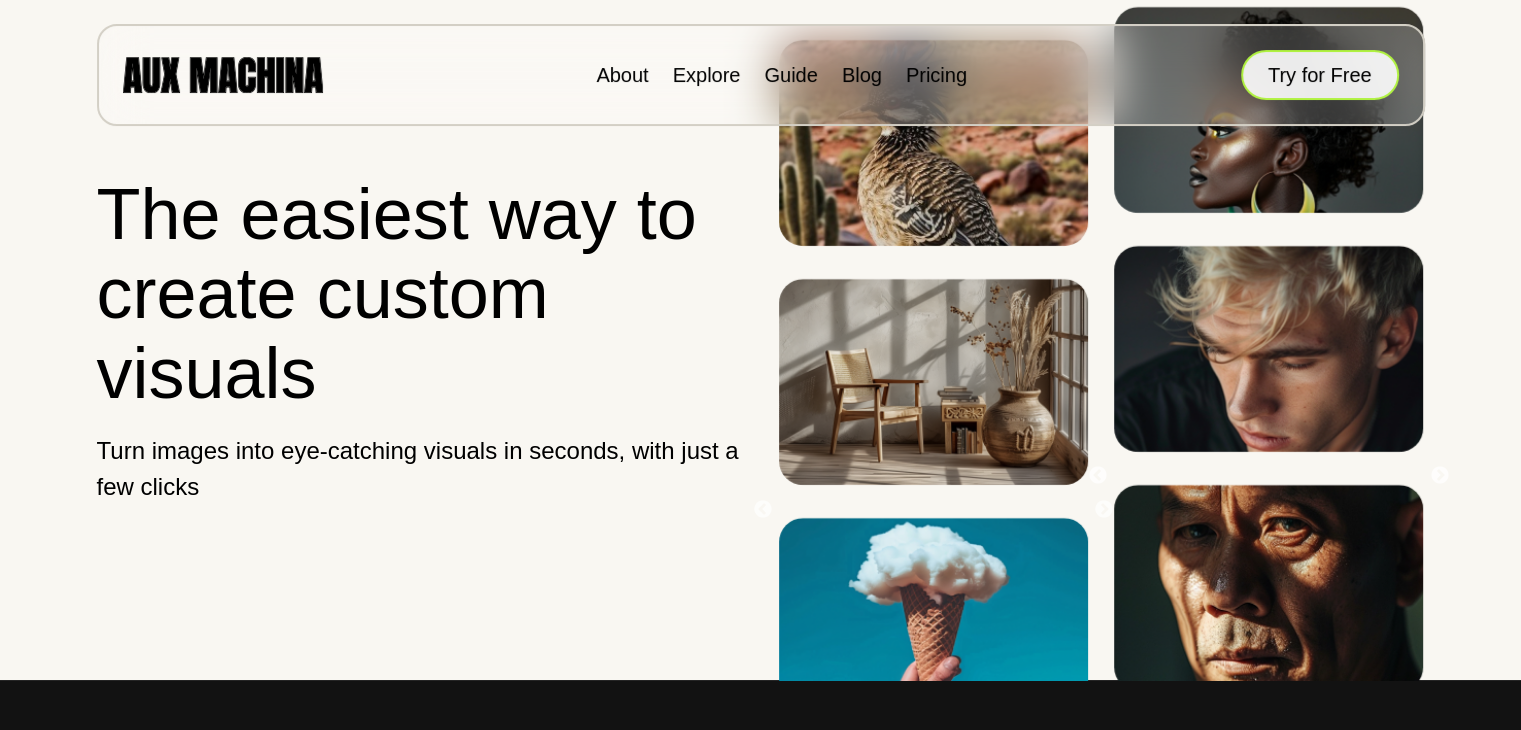 click on "Try for Free" at bounding box center (1320, 75) 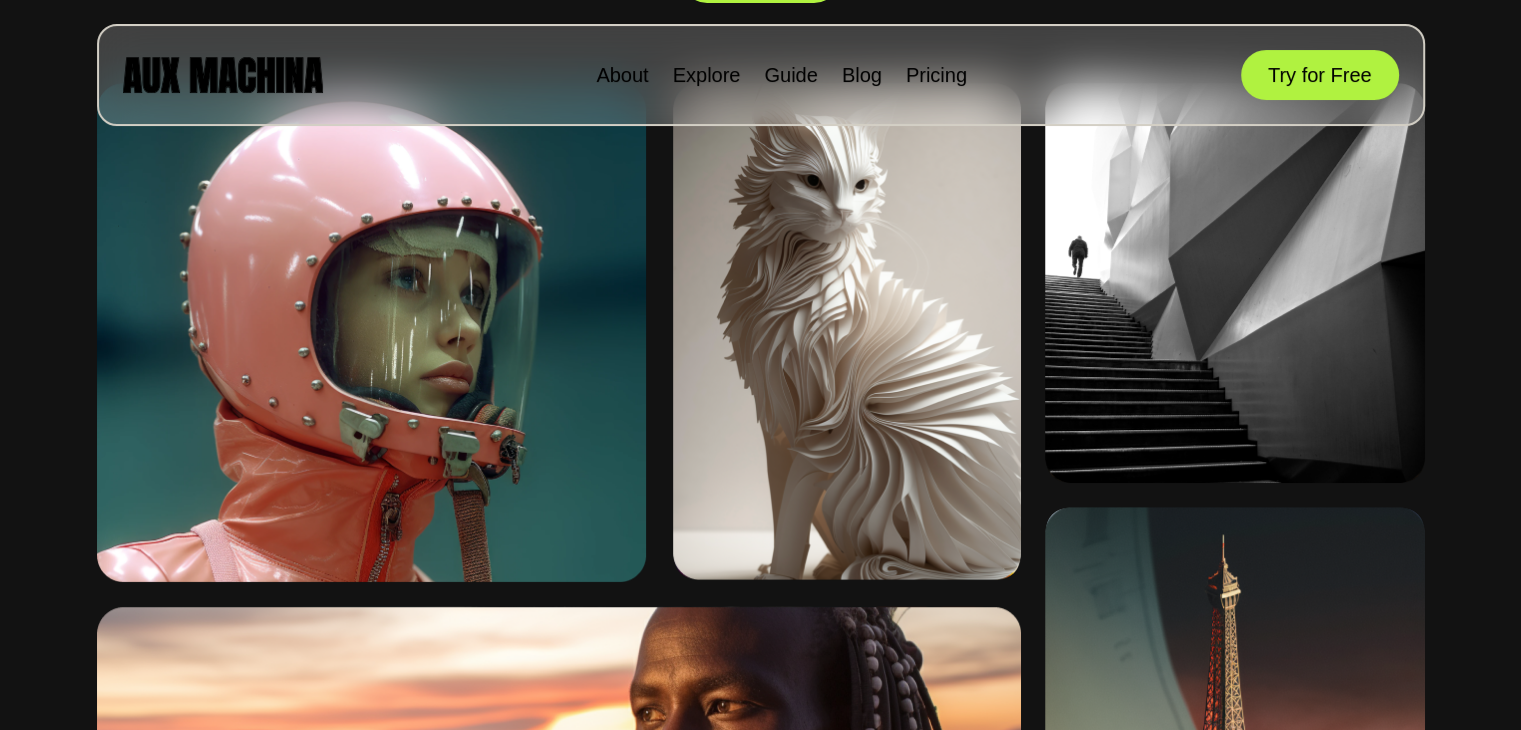 scroll, scrollTop: 980, scrollLeft: 0, axis: vertical 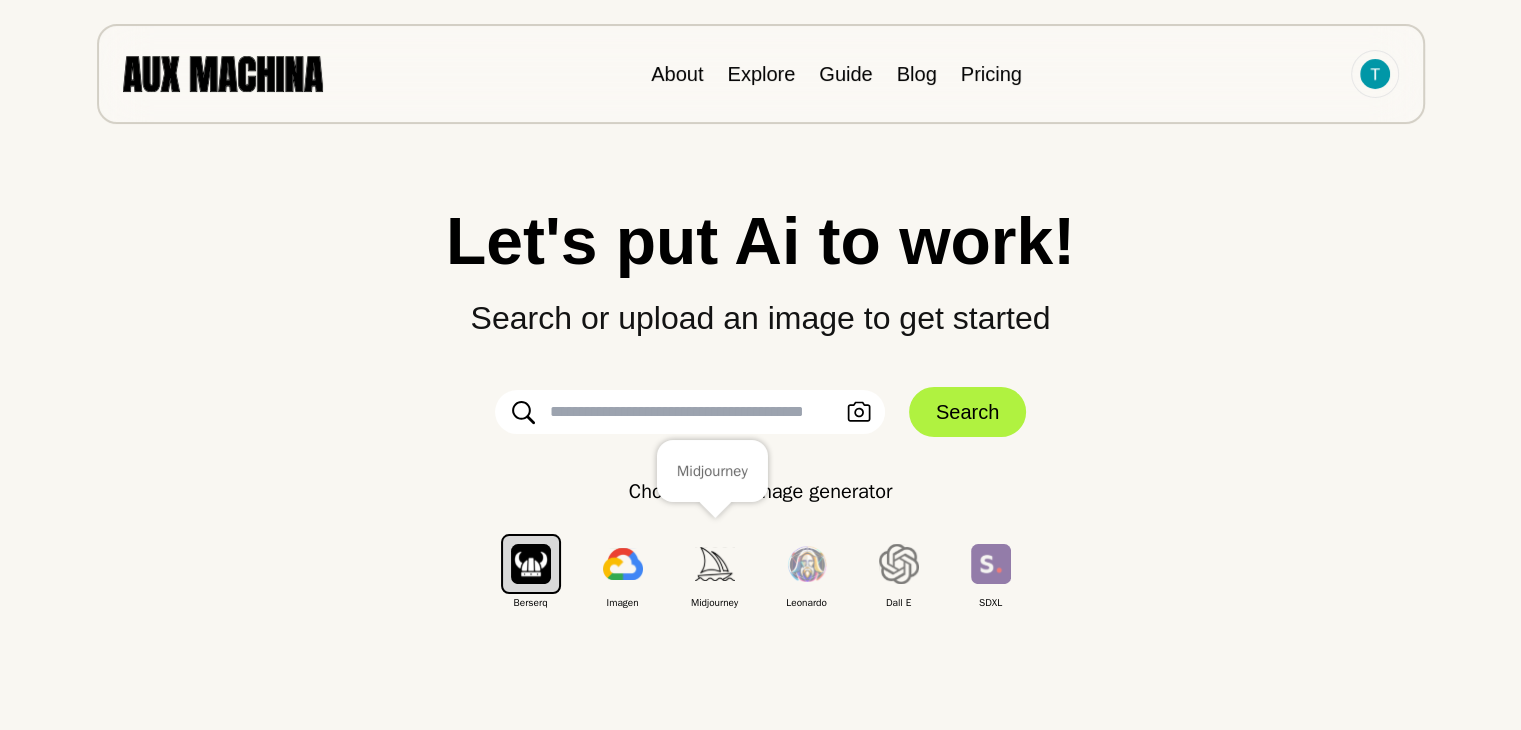 click at bounding box center (715, 564) 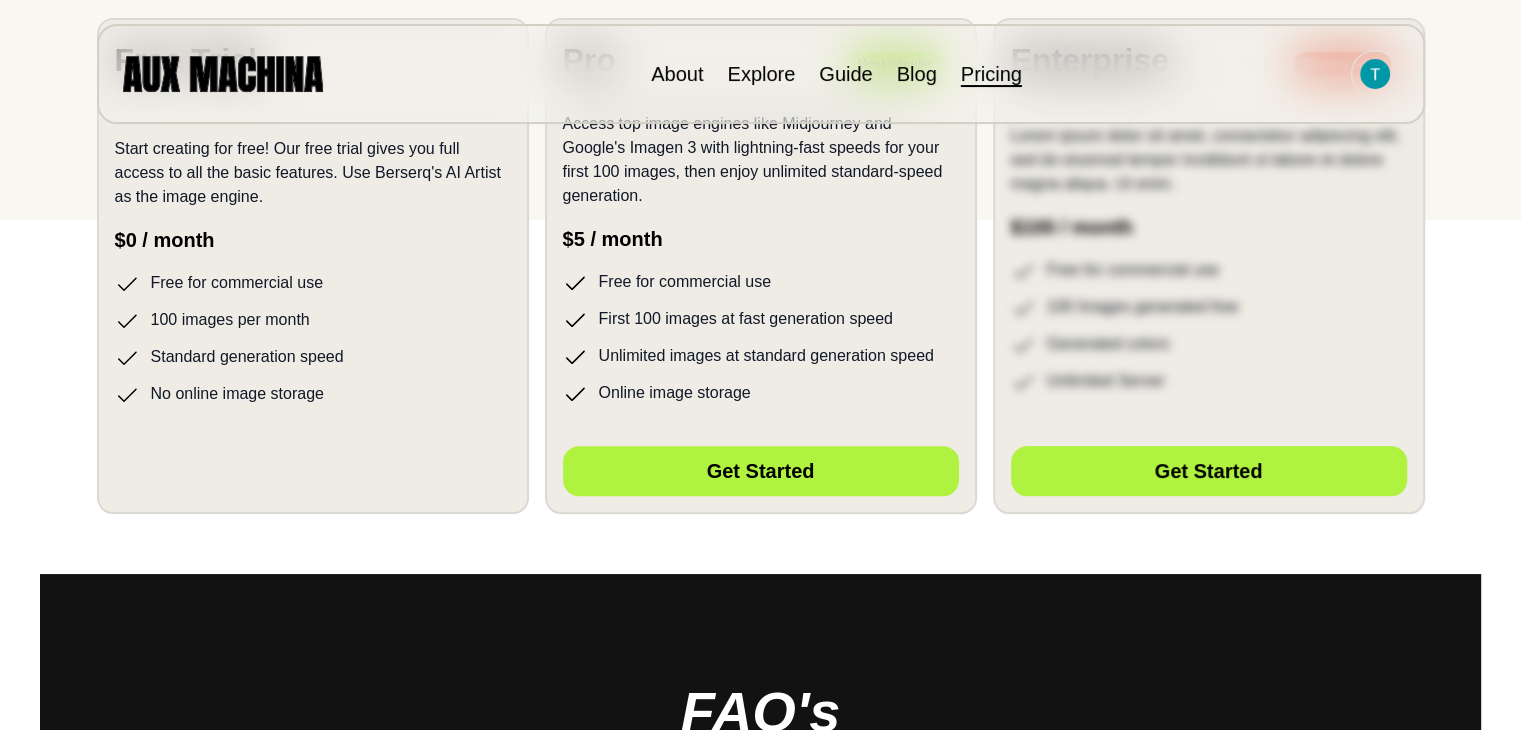 scroll, scrollTop: 506, scrollLeft: 0, axis: vertical 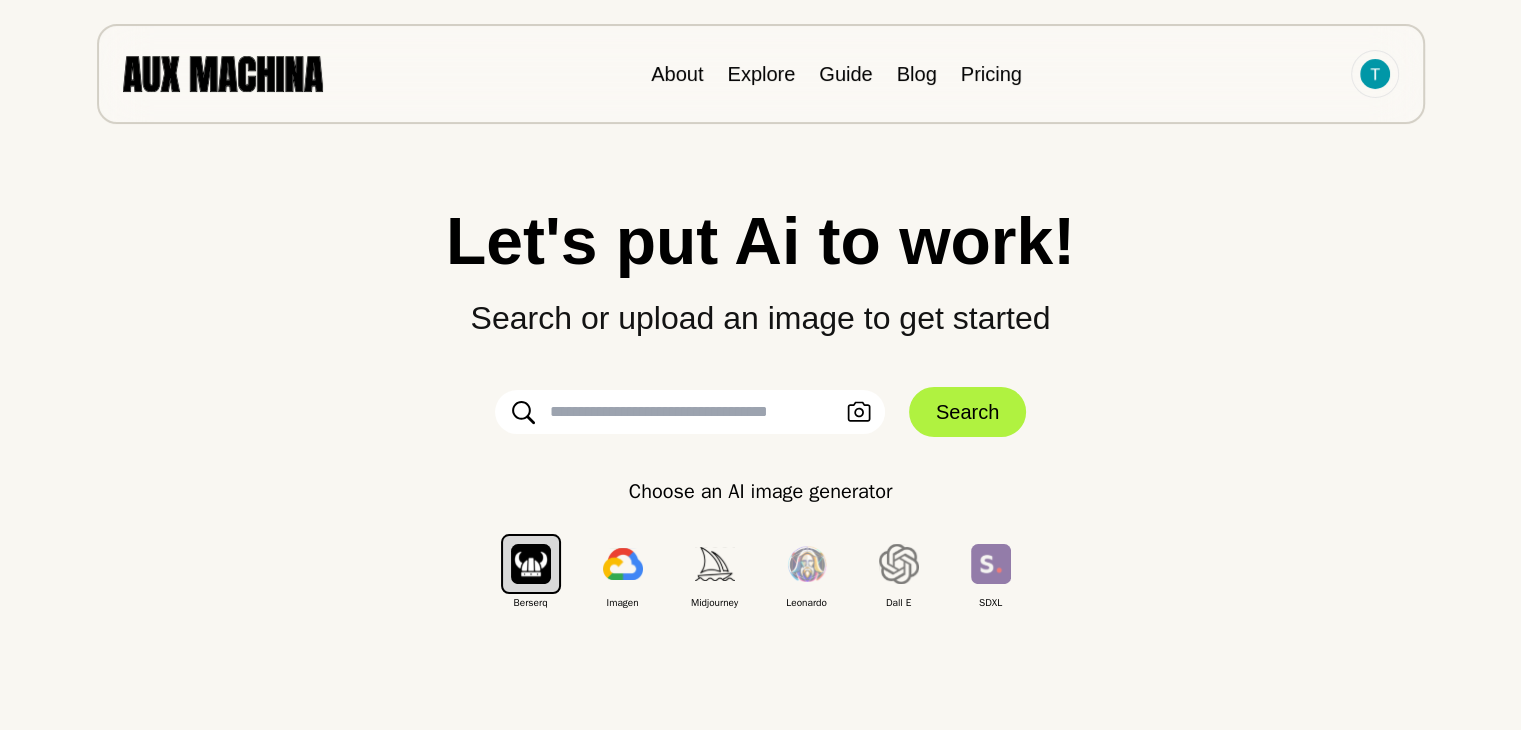 click at bounding box center (690, 412) 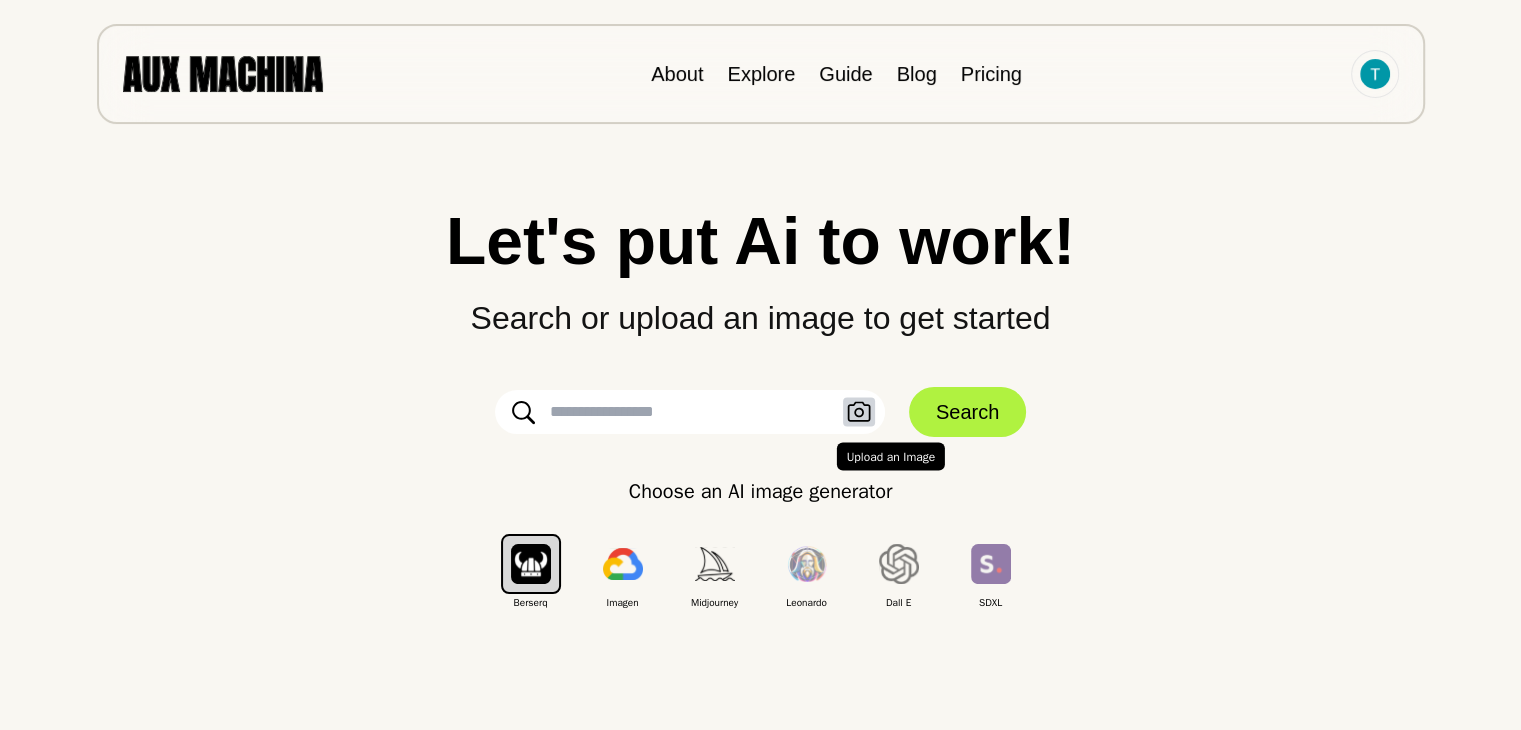 click 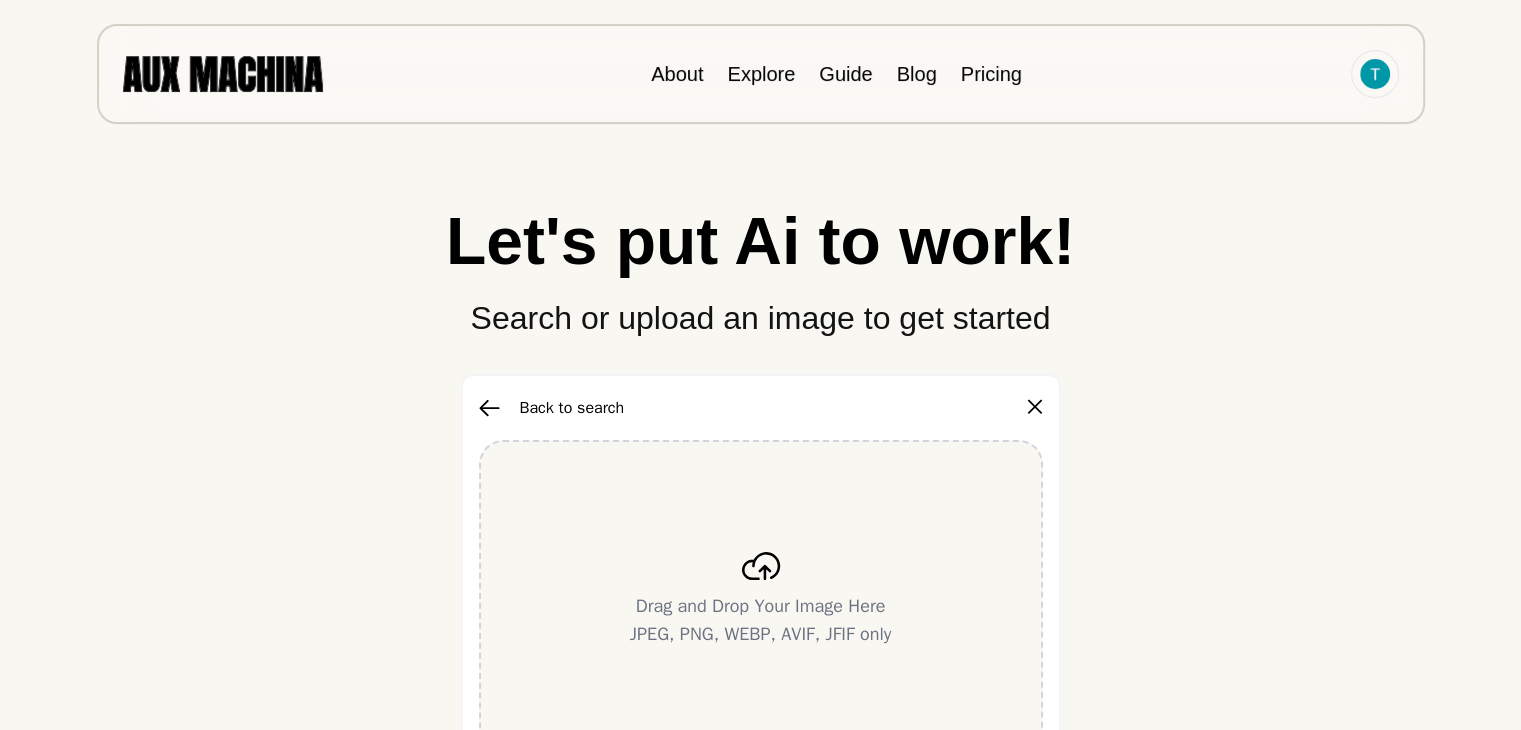 click on "Drag and Drop Your Image Here JPEG, PNG, WEBP, AVIF, JFIF only" at bounding box center (761, 600) 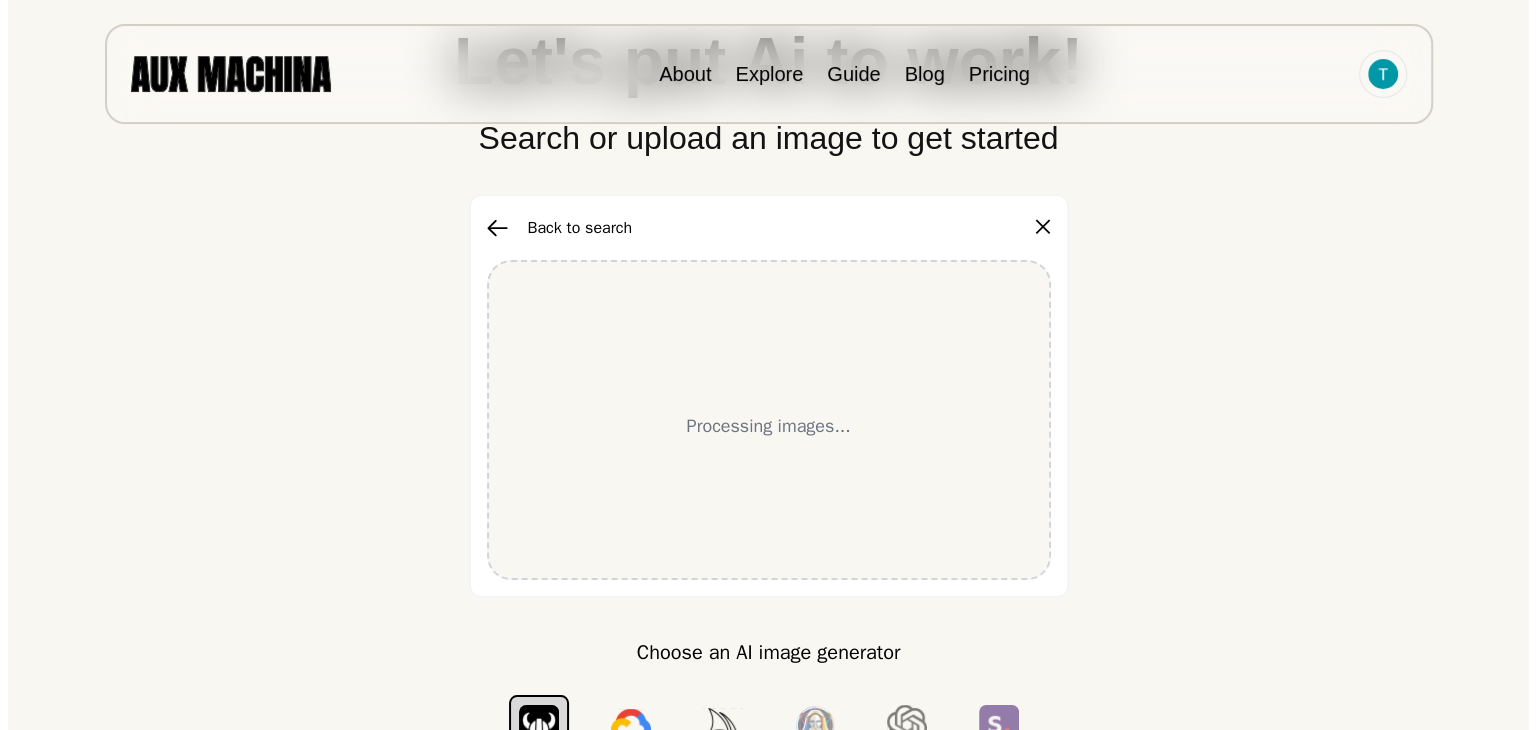scroll, scrollTop: 160, scrollLeft: 0, axis: vertical 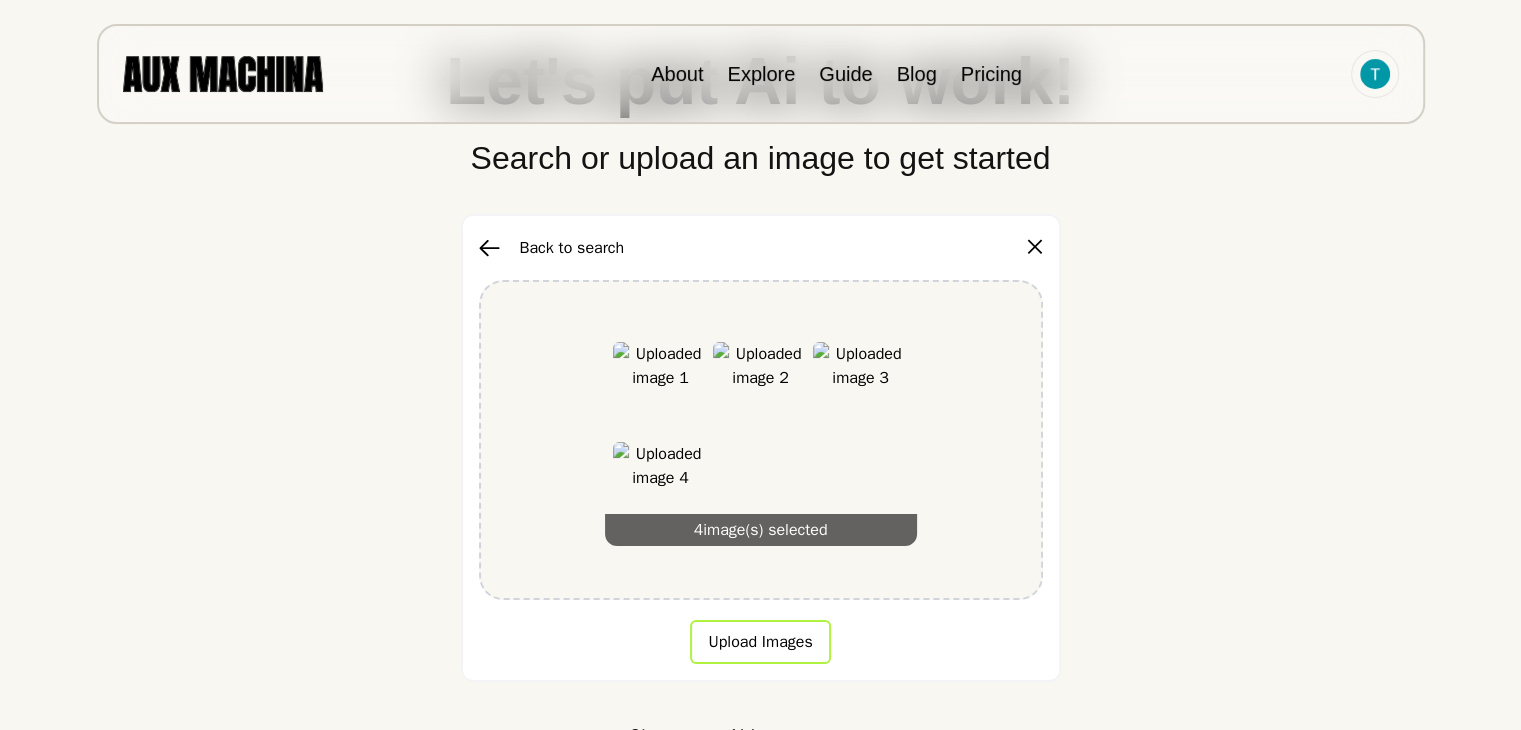 click on "Upload Images" at bounding box center [760, 642] 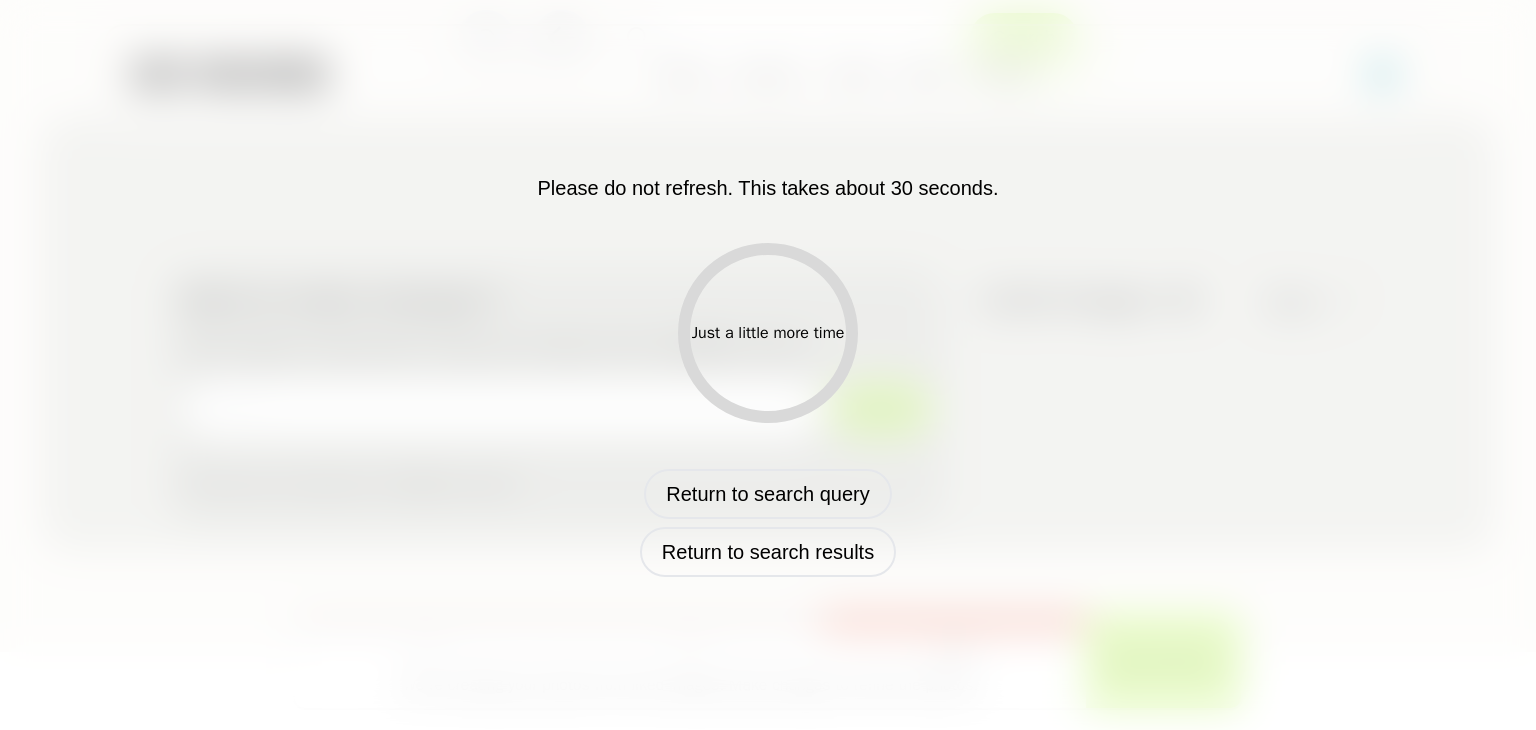 click on "Just a little more time" at bounding box center [768, 333] 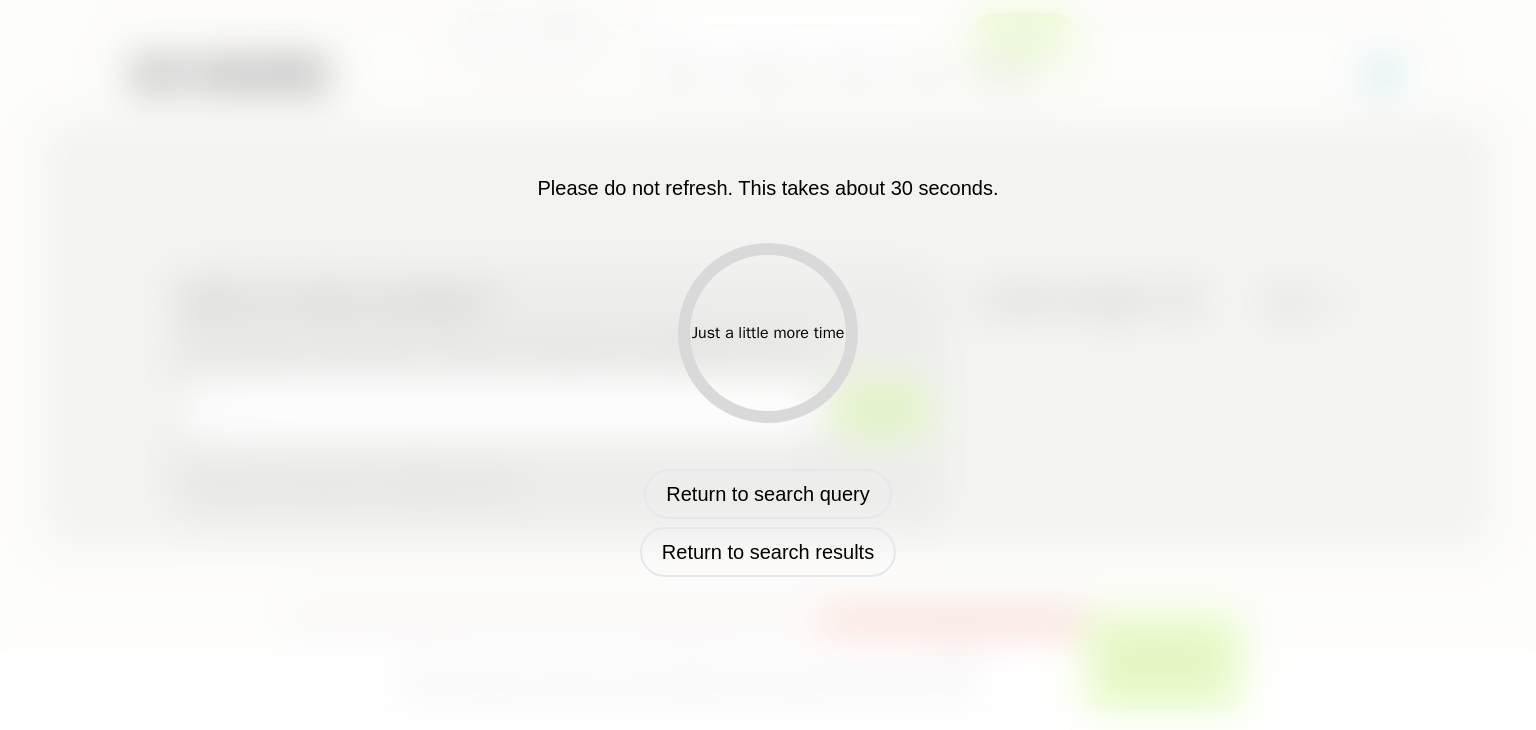 click on "Please do not refresh. This takes about 30 seconds. Just a little more time Return to search query Return to search results" at bounding box center (768, 365) 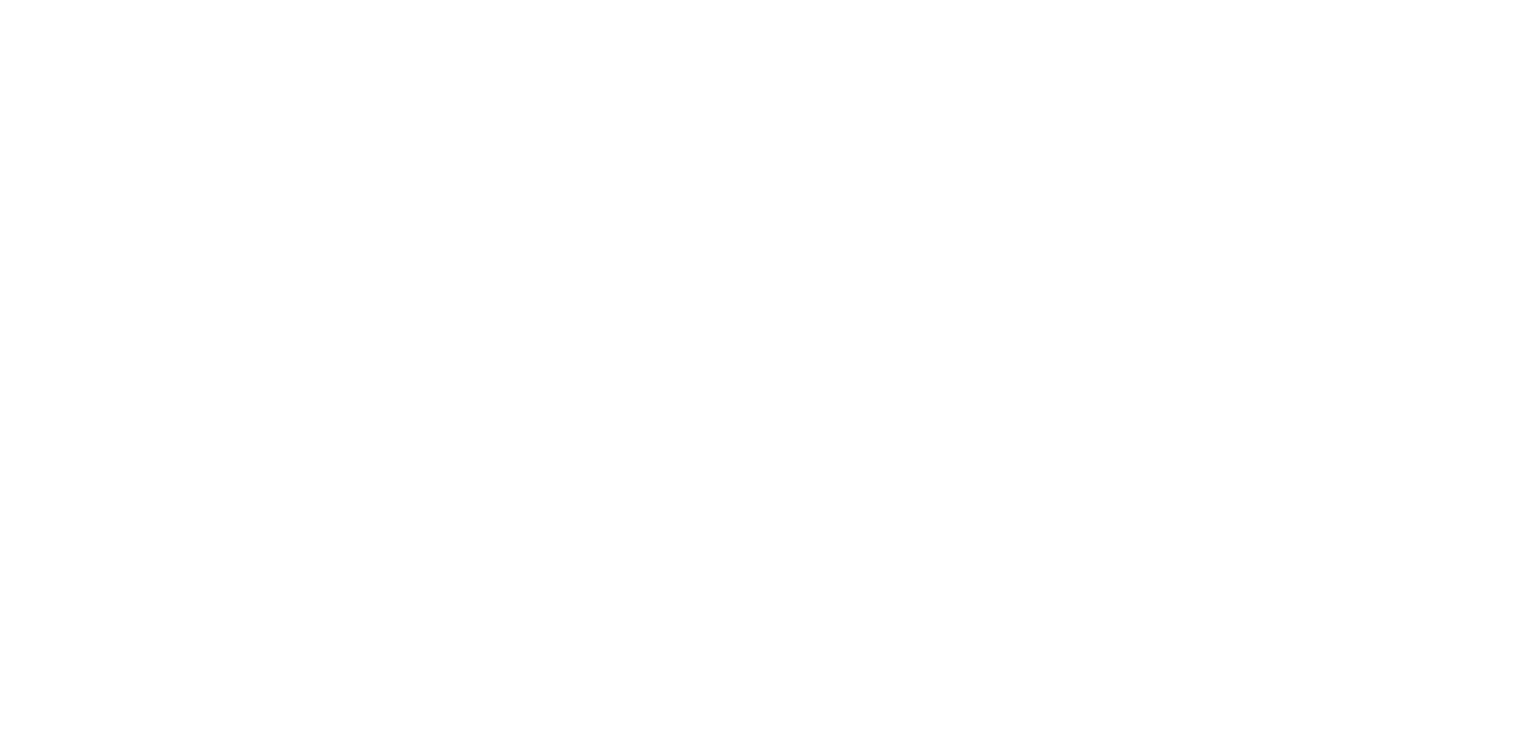 scroll, scrollTop: 0, scrollLeft: 0, axis: both 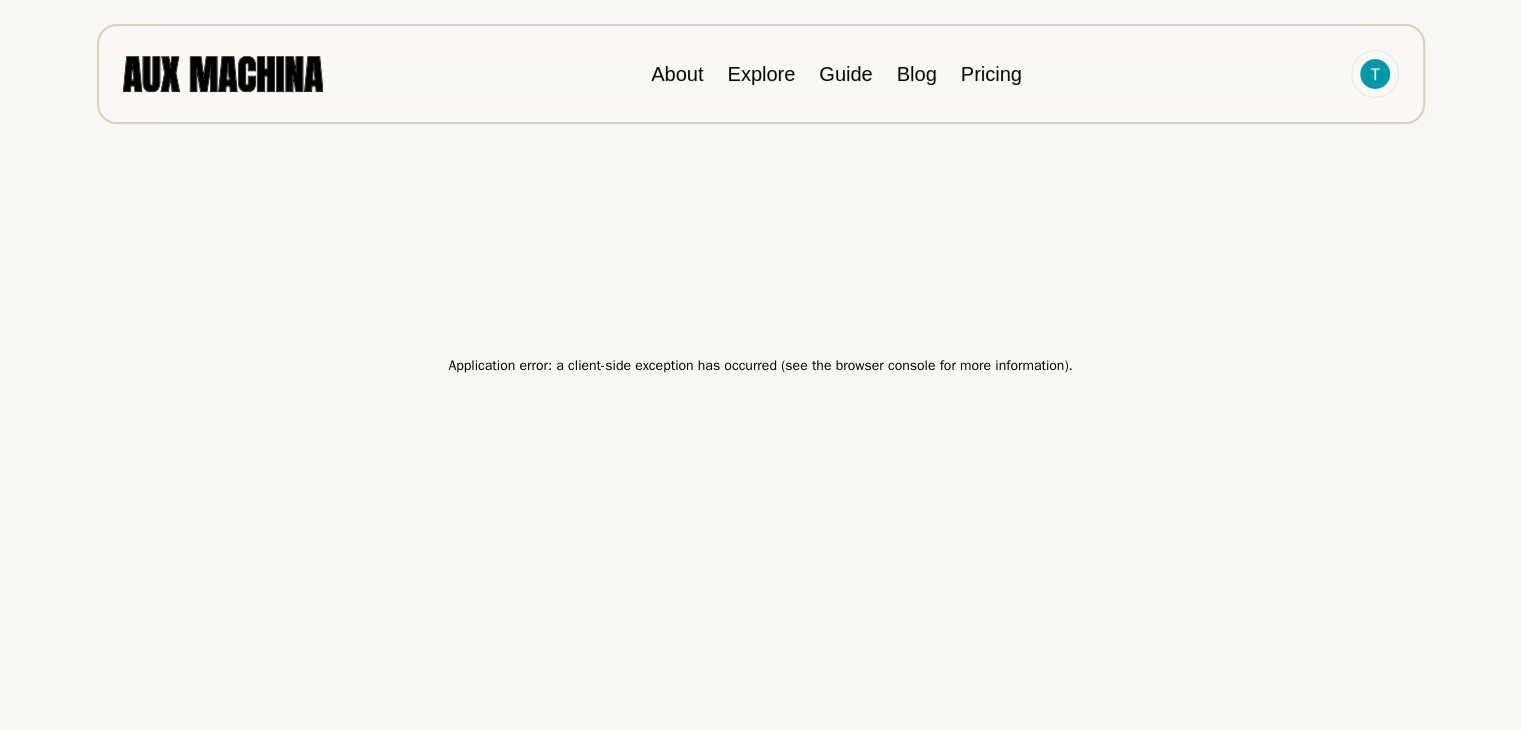 click at bounding box center [223, 73] 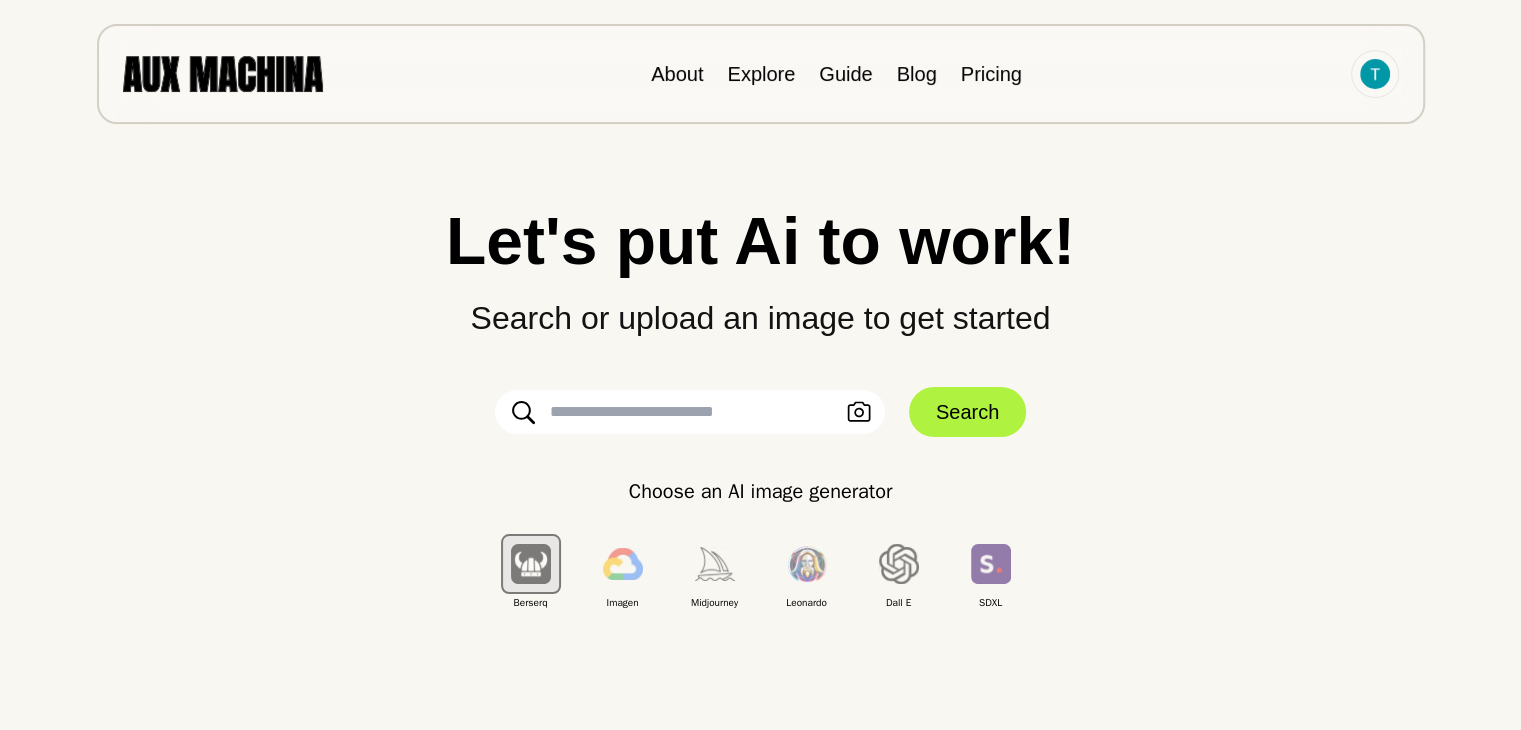 click at bounding box center [690, 412] 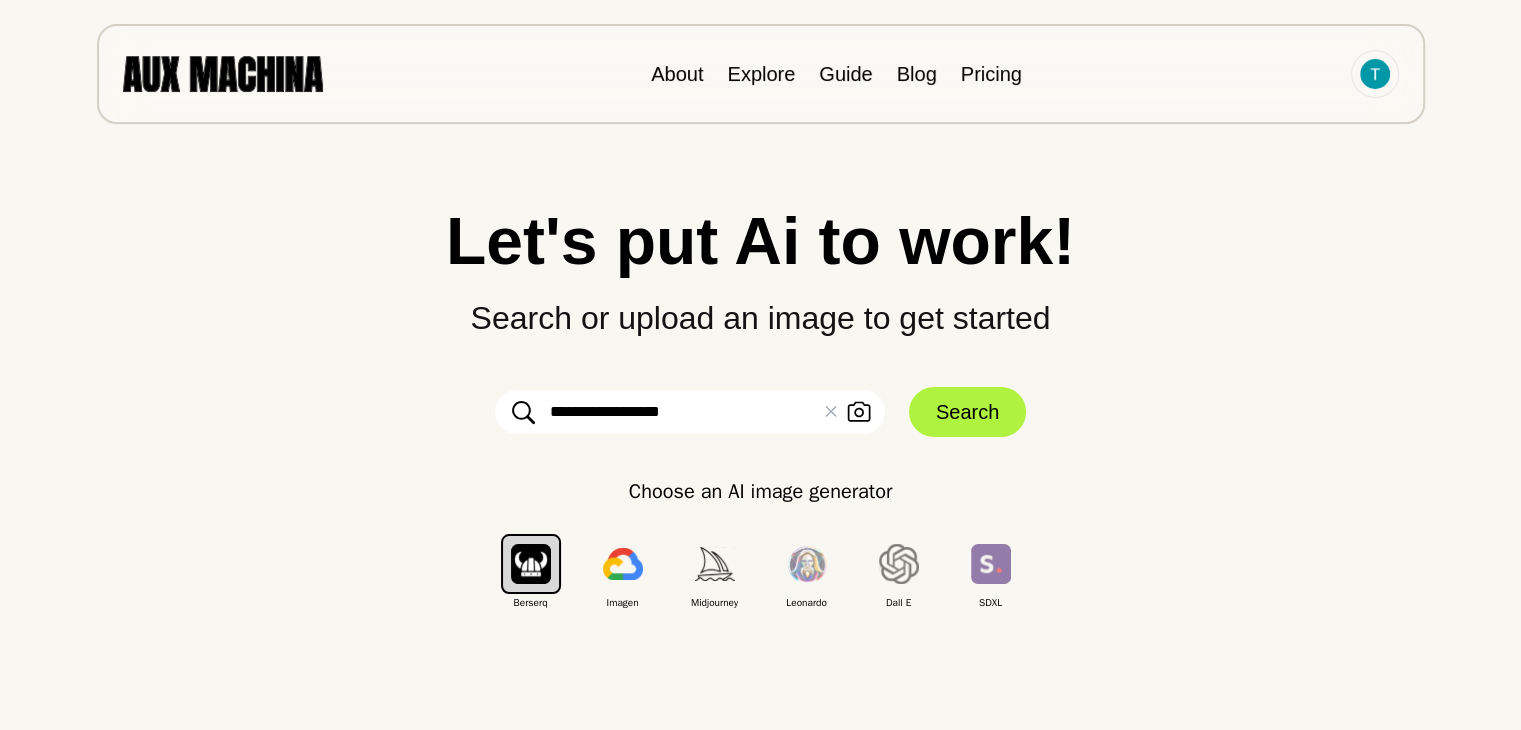 type on "**********" 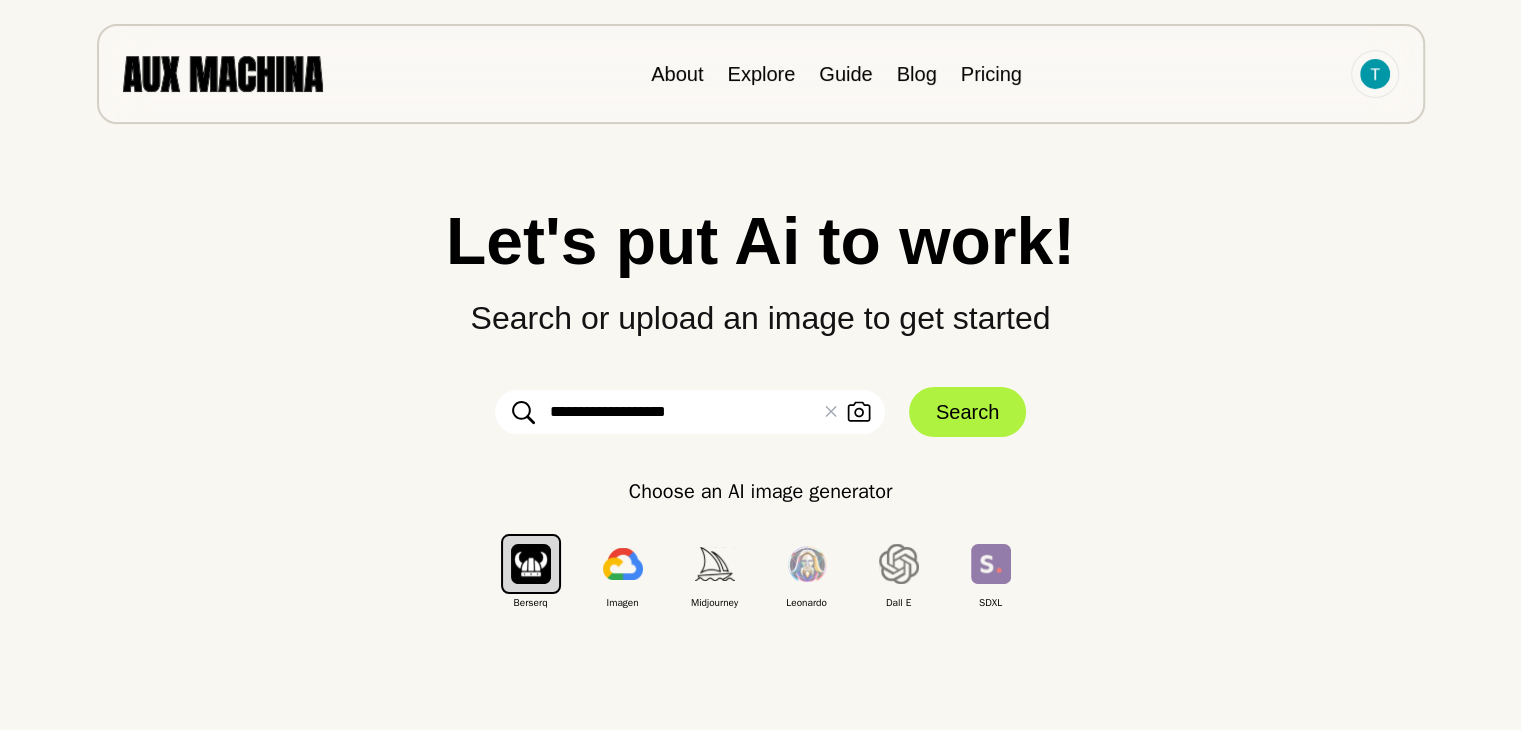 click on "Search" at bounding box center [967, 412] 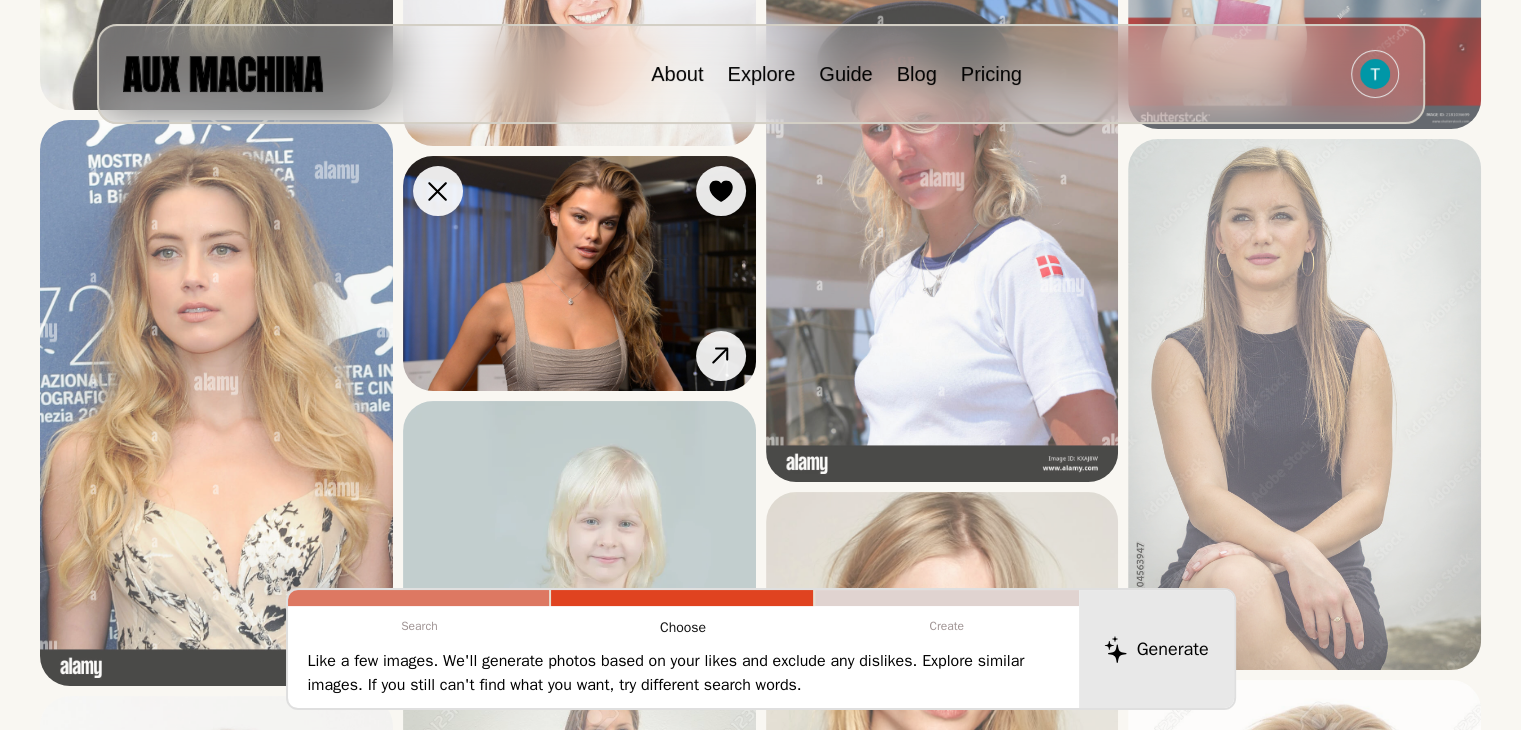 scroll, scrollTop: 1900, scrollLeft: 0, axis: vertical 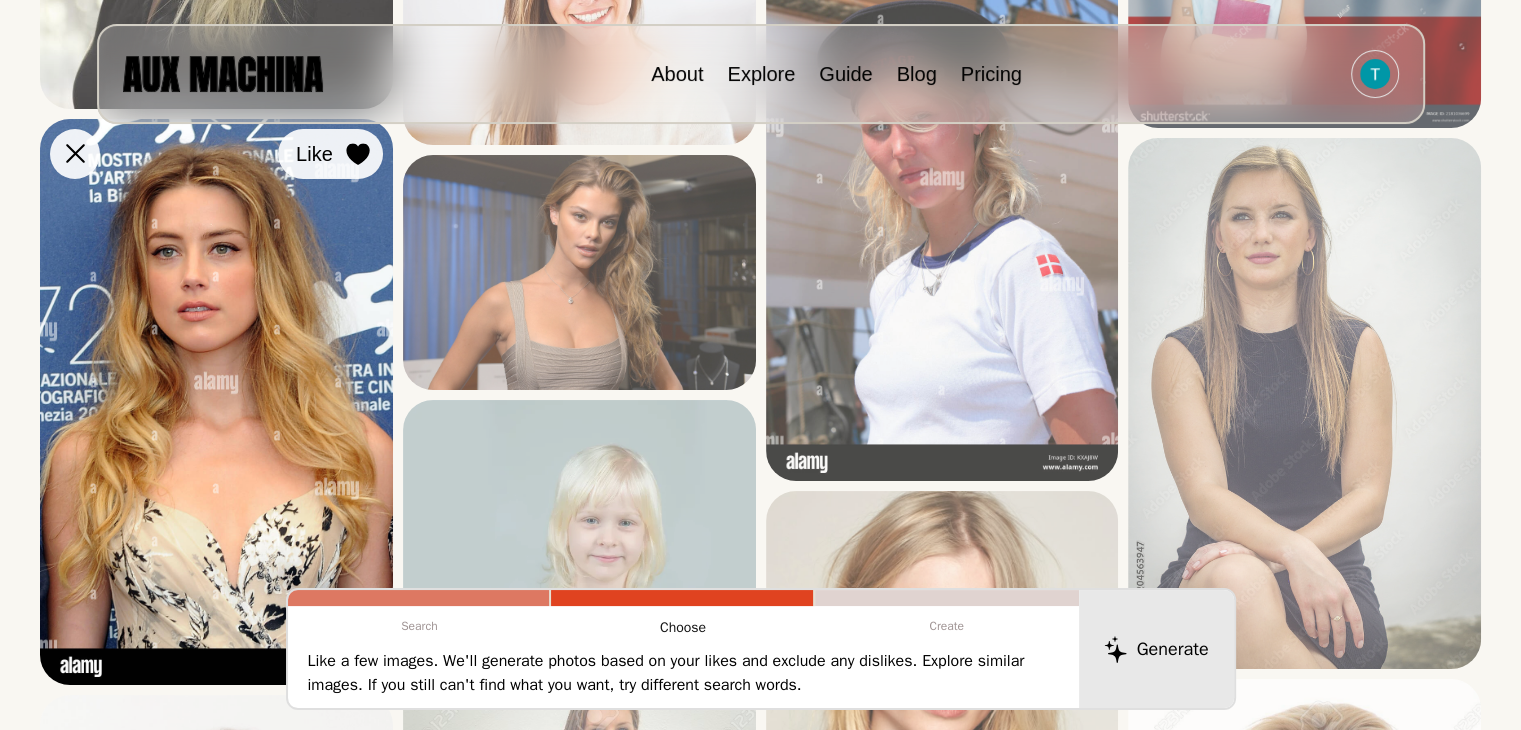 click 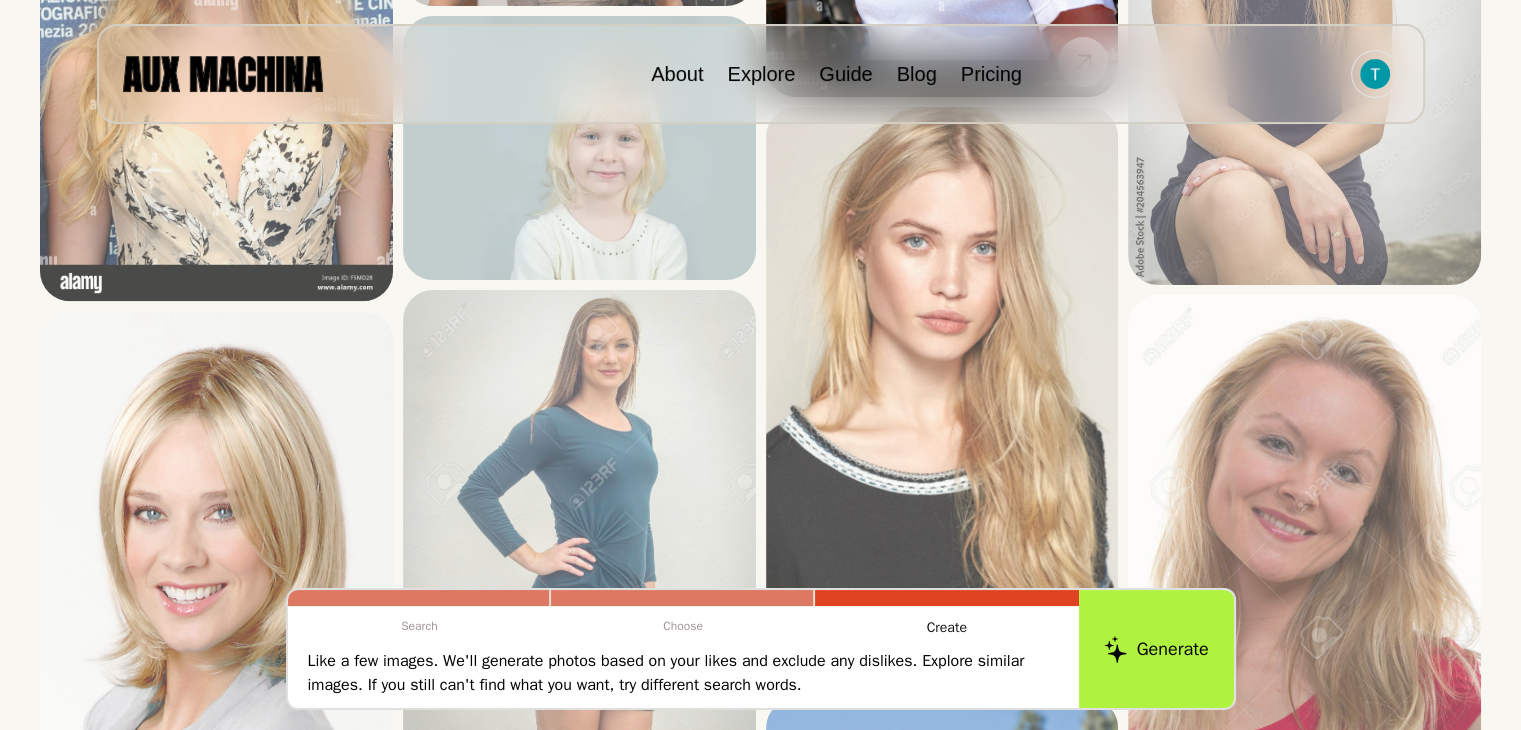 scroll, scrollTop: 2209, scrollLeft: 0, axis: vertical 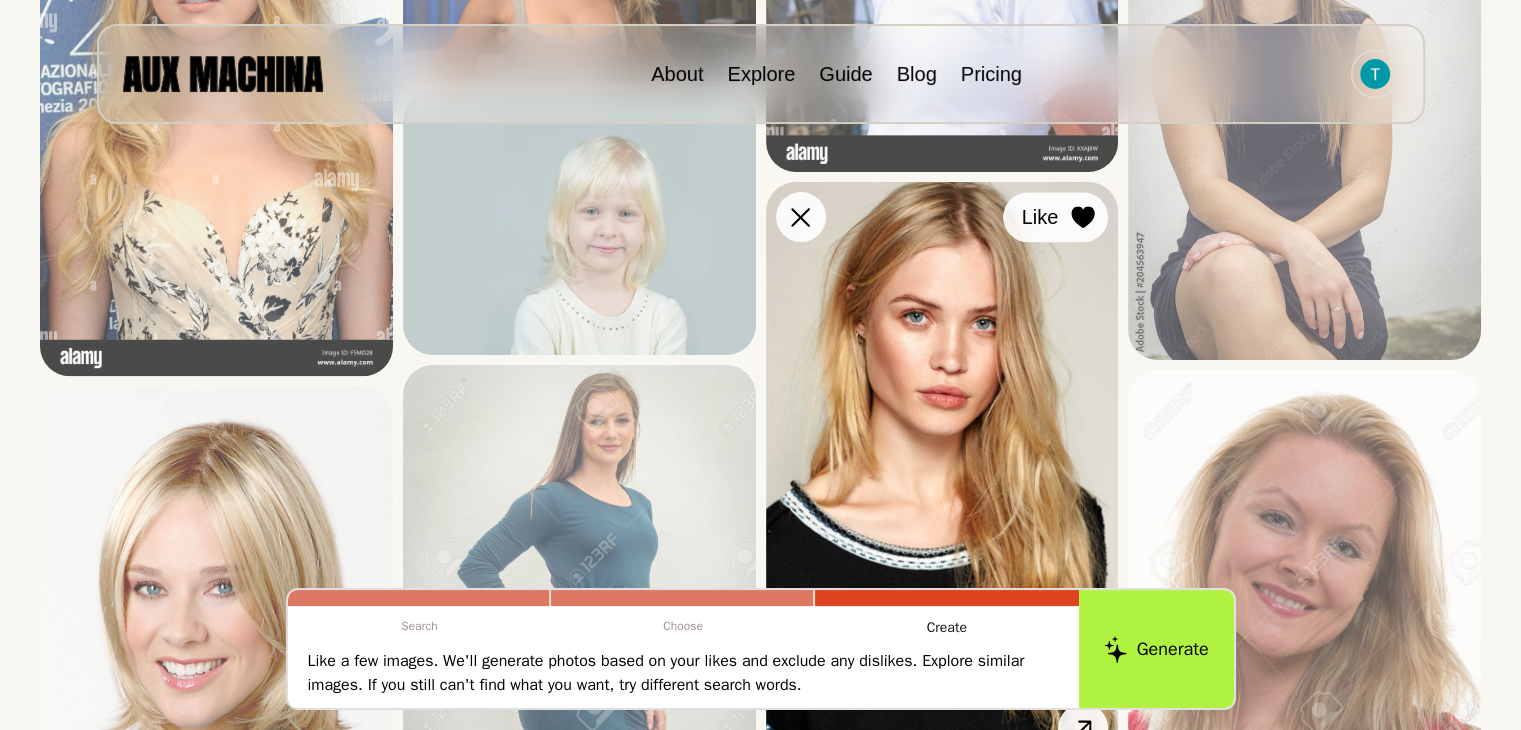 click on "Like" at bounding box center [1055, 217] 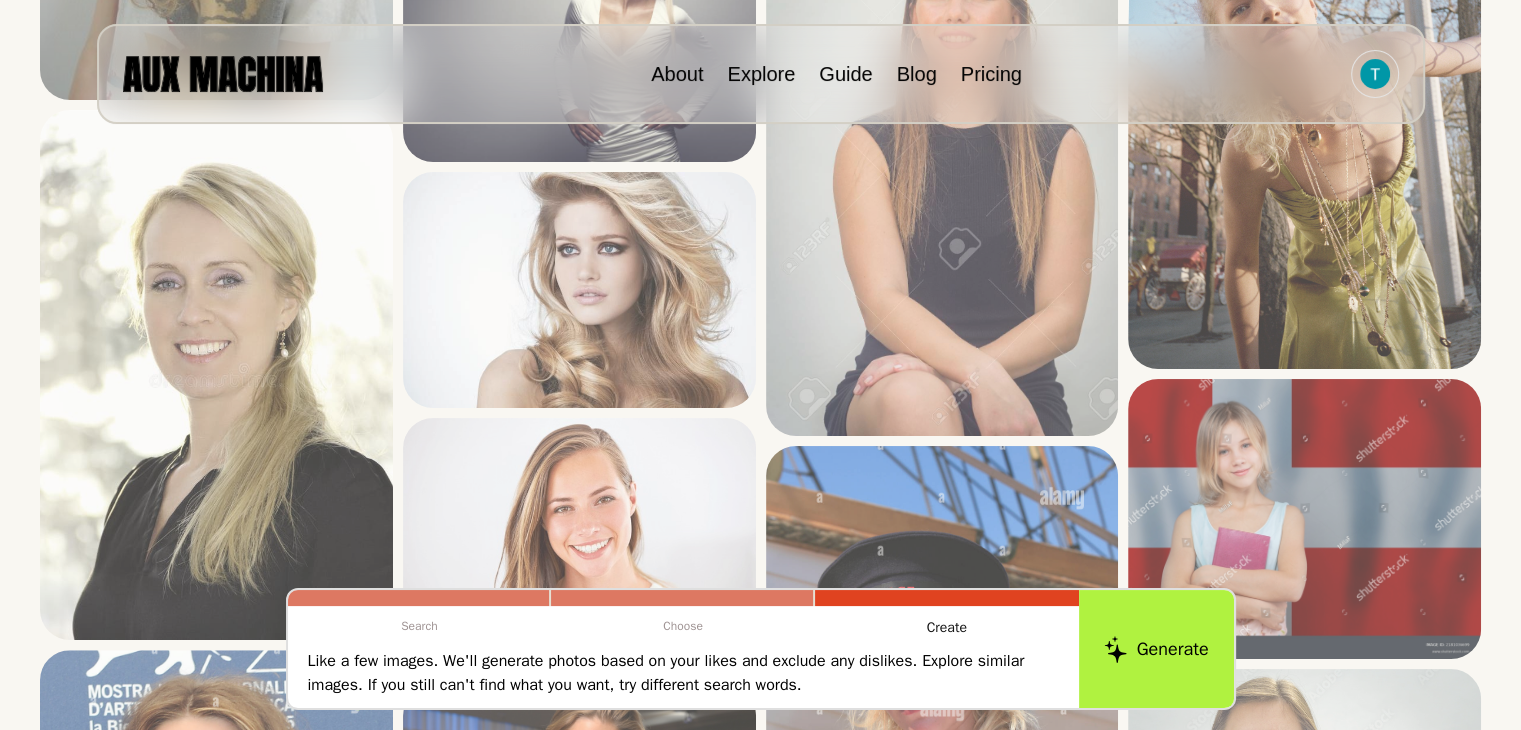 scroll, scrollTop: 0, scrollLeft: 0, axis: both 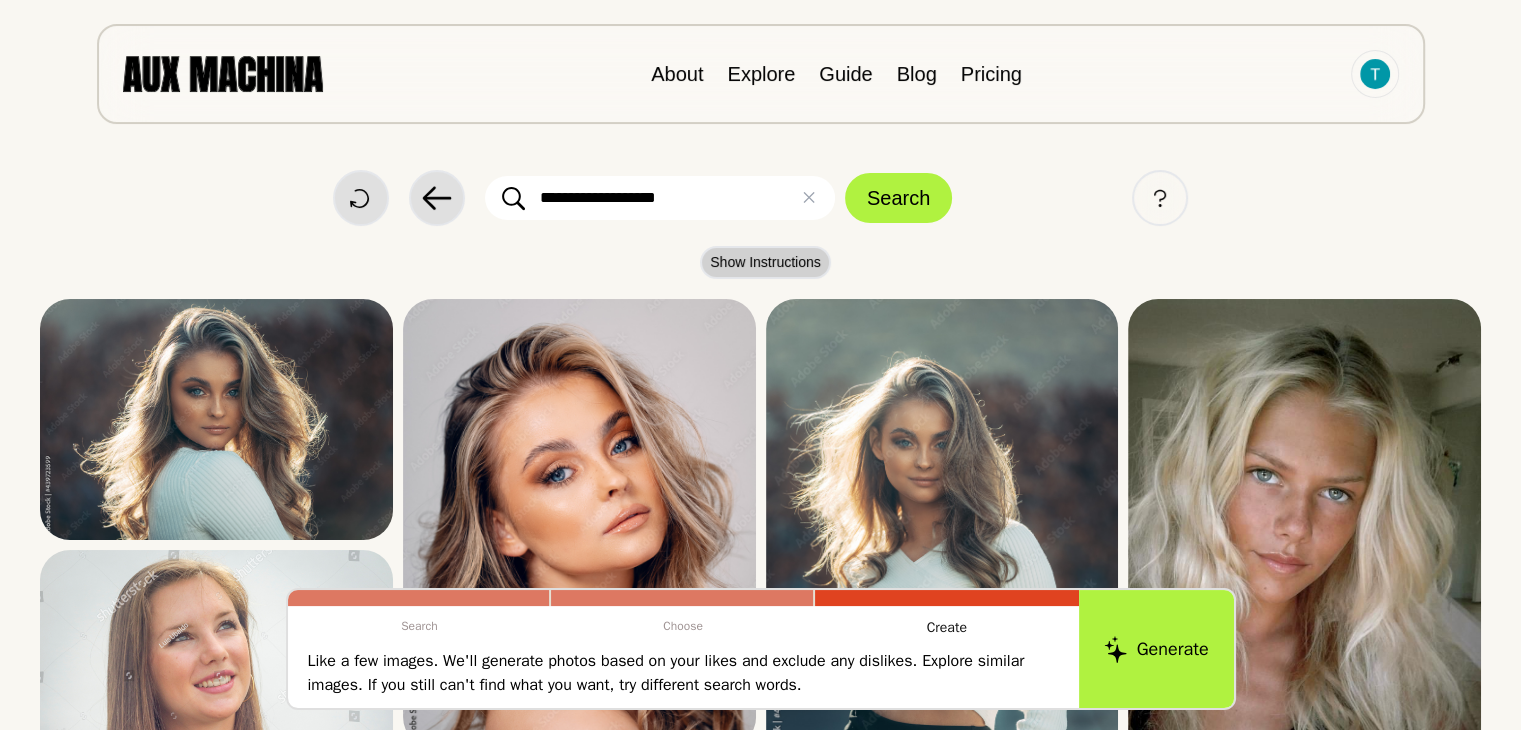 click on "Show Instructions" at bounding box center (765, 262) 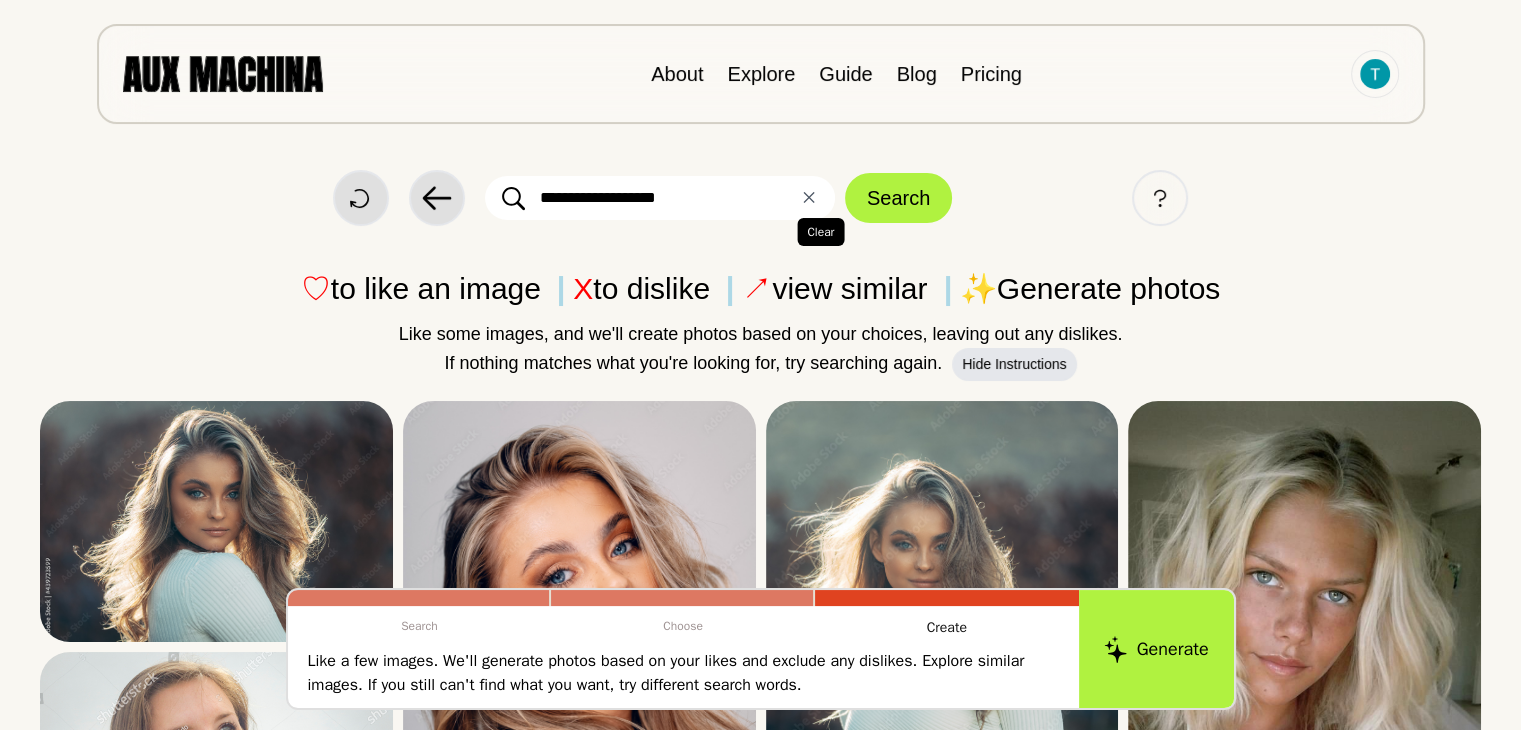 click on "✕ Clear" at bounding box center (809, 198) 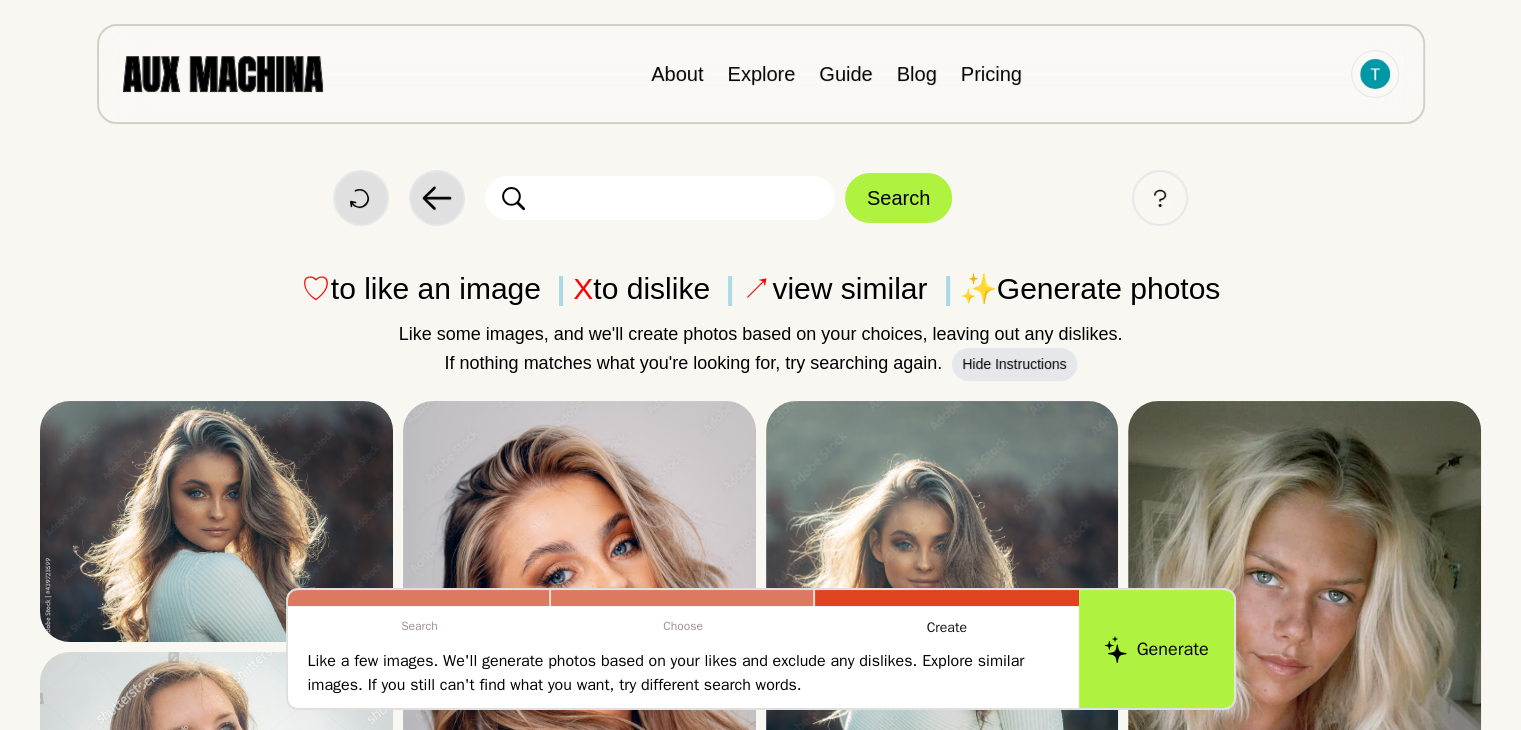 click at bounding box center [660, 198] 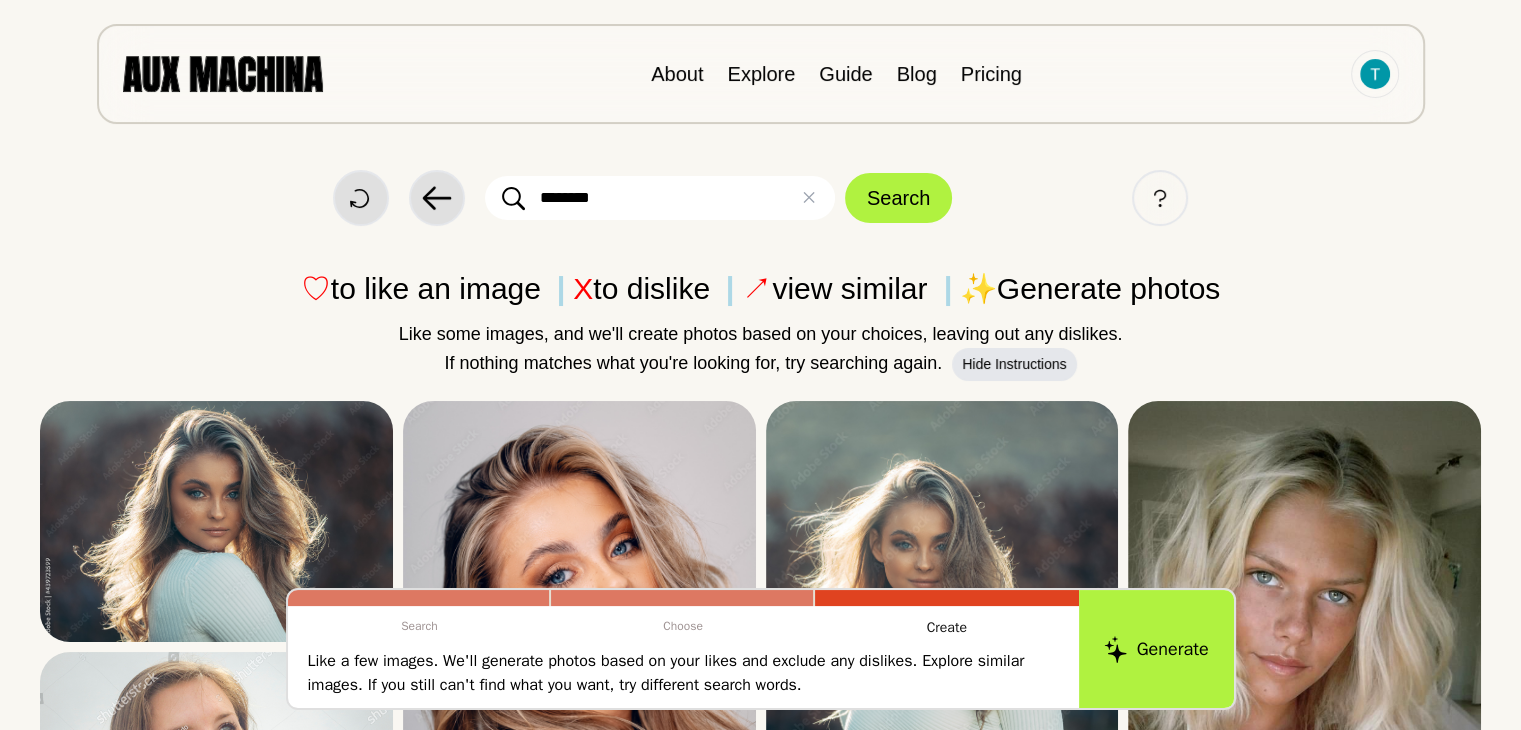 type on "********" 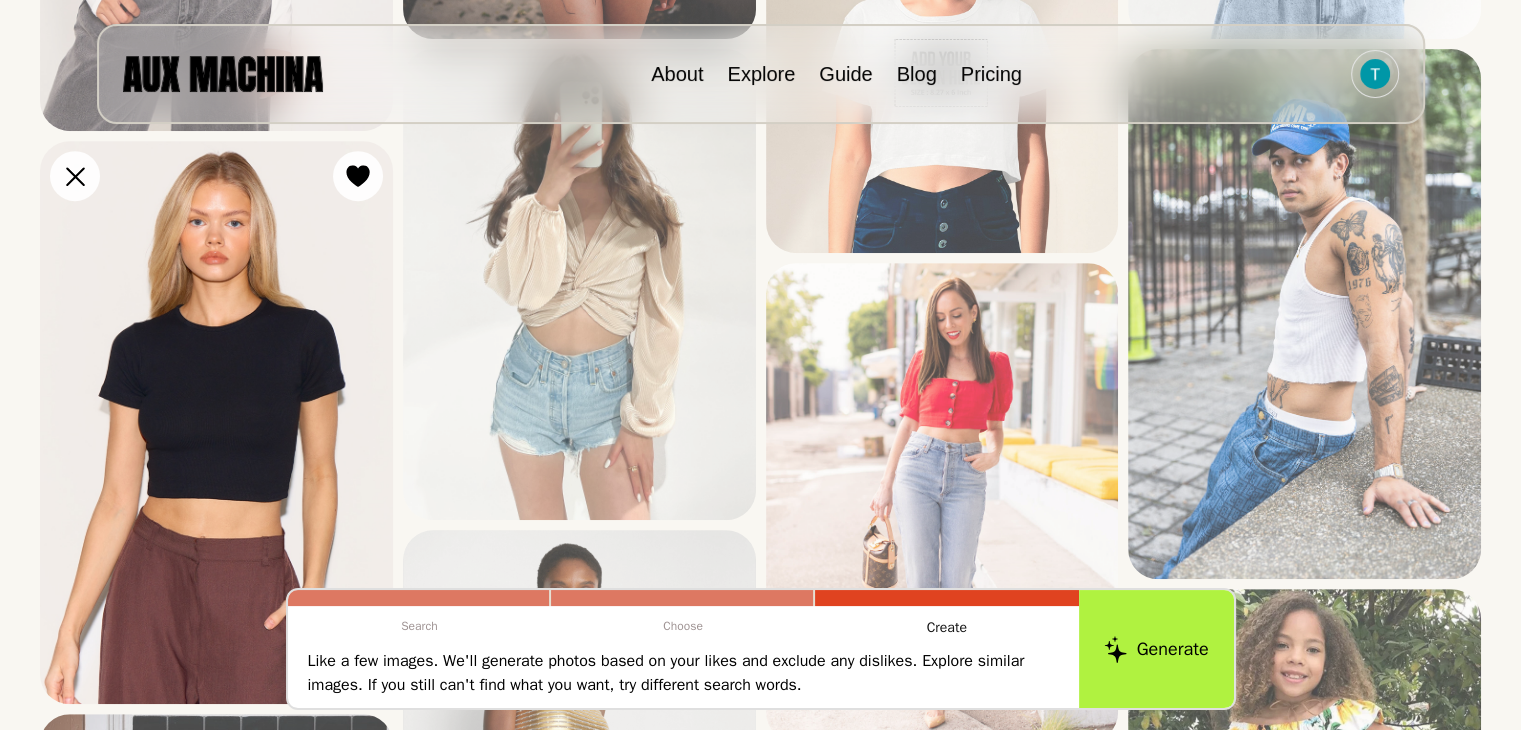 scroll, scrollTop: 830, scrollLeft: 0, axis: vertical 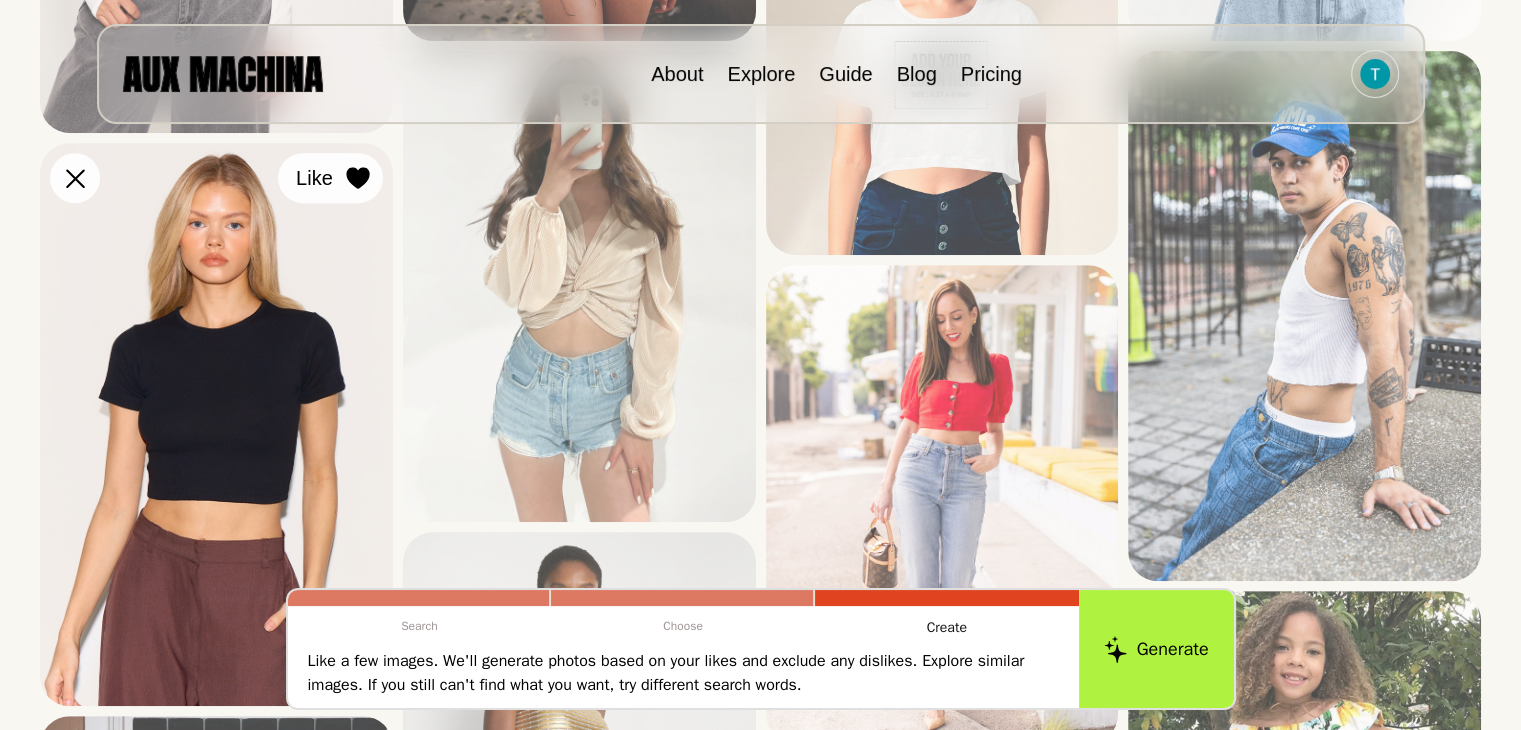 click 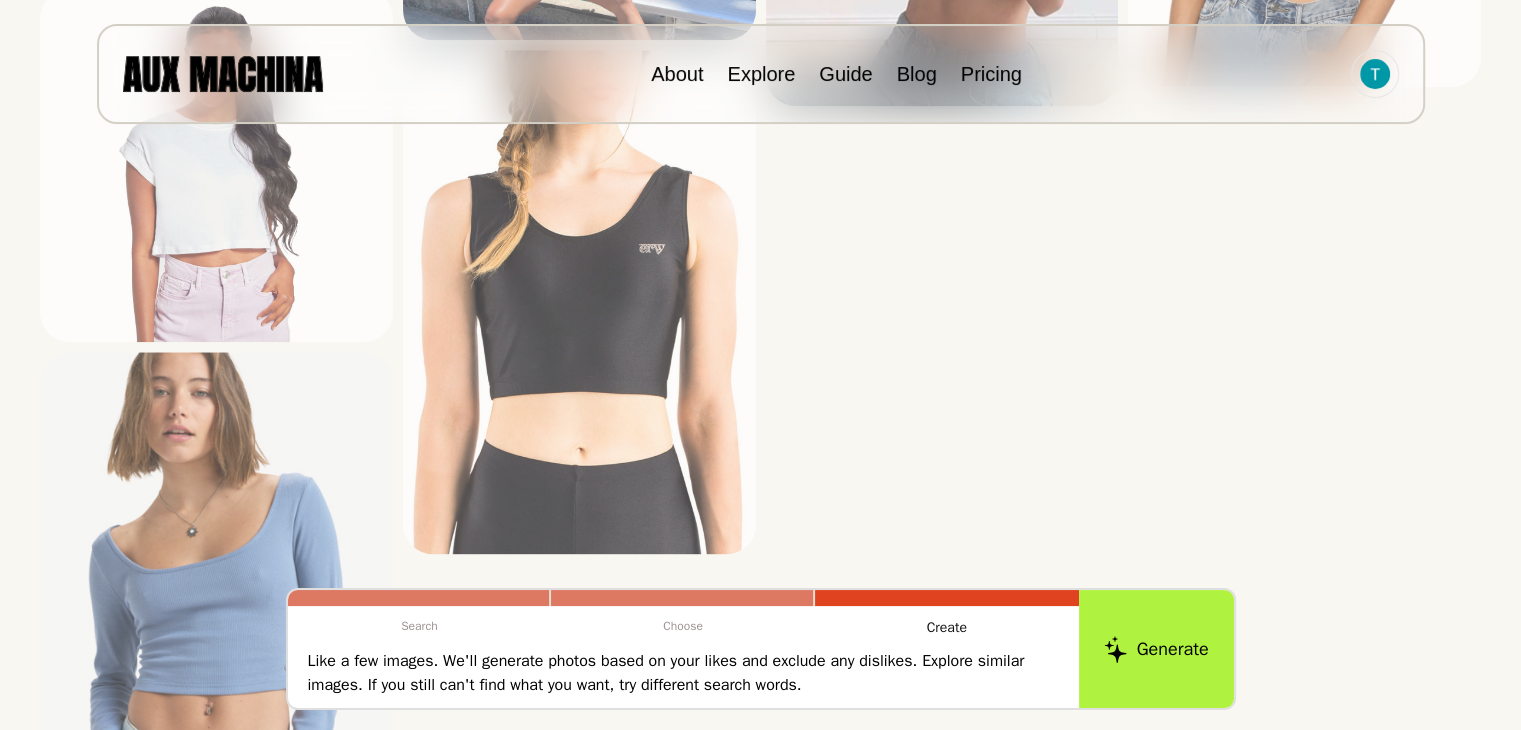 scroll, scrollTop: 2490, scrollLeft: 0, axis: vertical 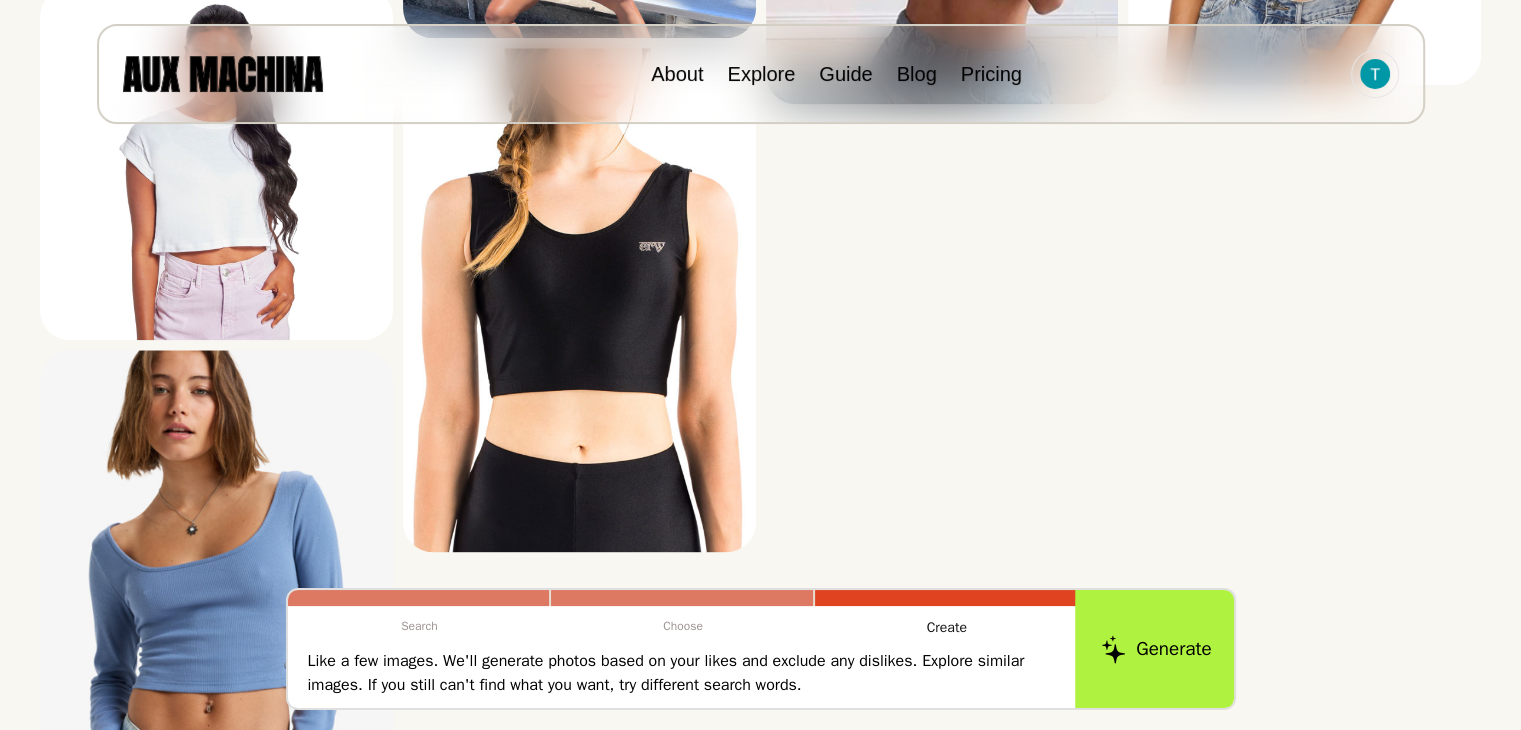click on "Generate" at bounding box center [1156, 649] 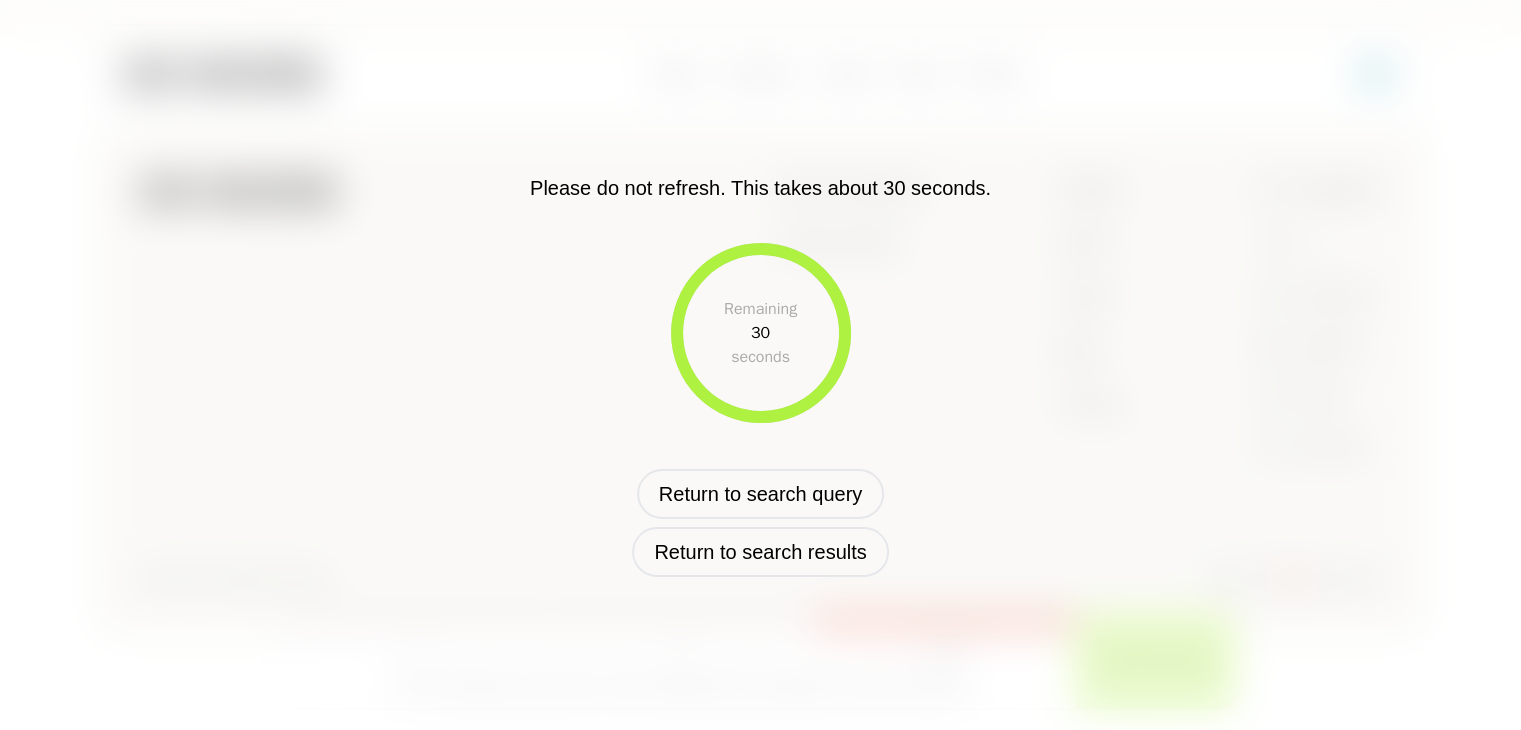 scroll, scrollTop: 775, scrollLeft: 0, axis: vertical 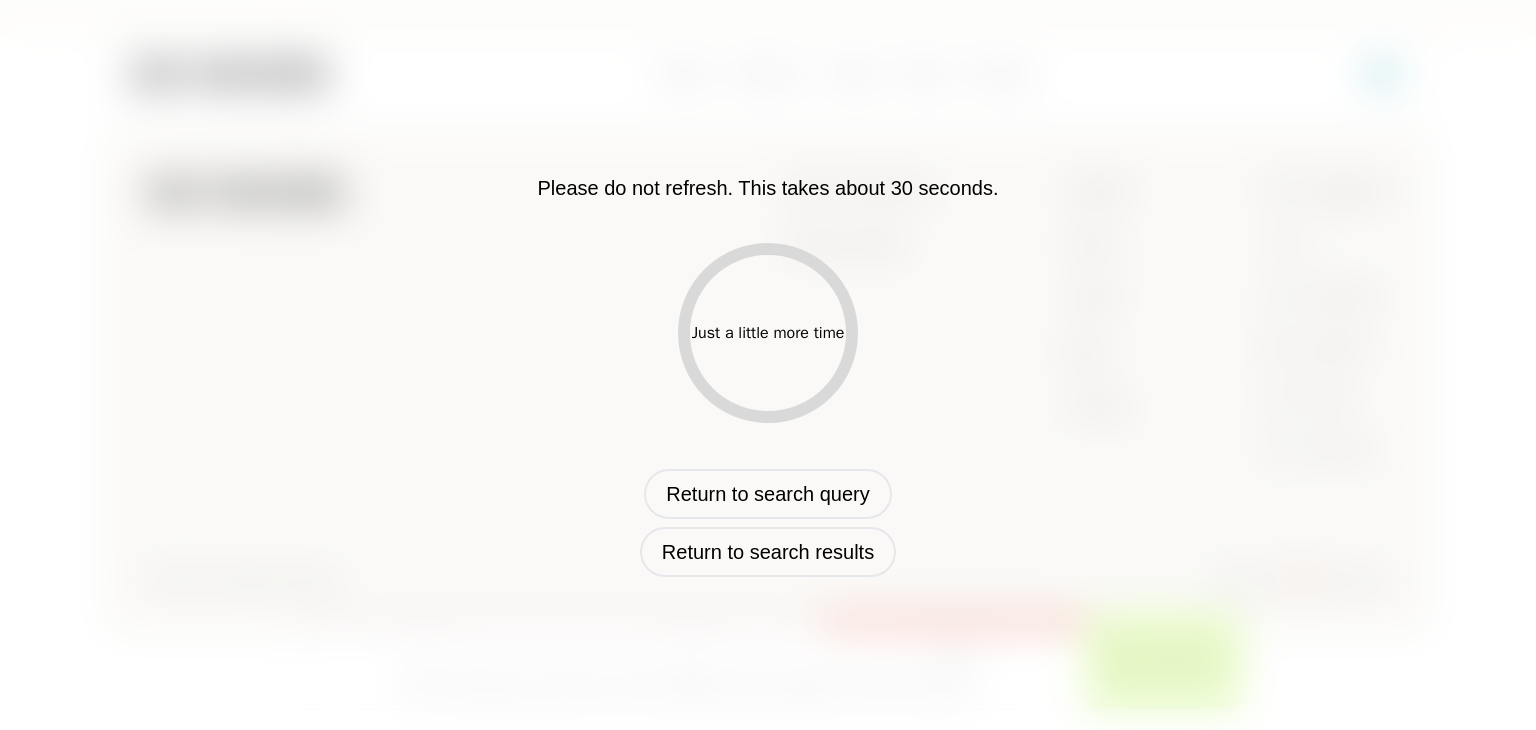 click on "Please do not refresh. This takes about 30 seconds. Just a little more time Return to search query Return to search results" at bounding box center (768, 365) 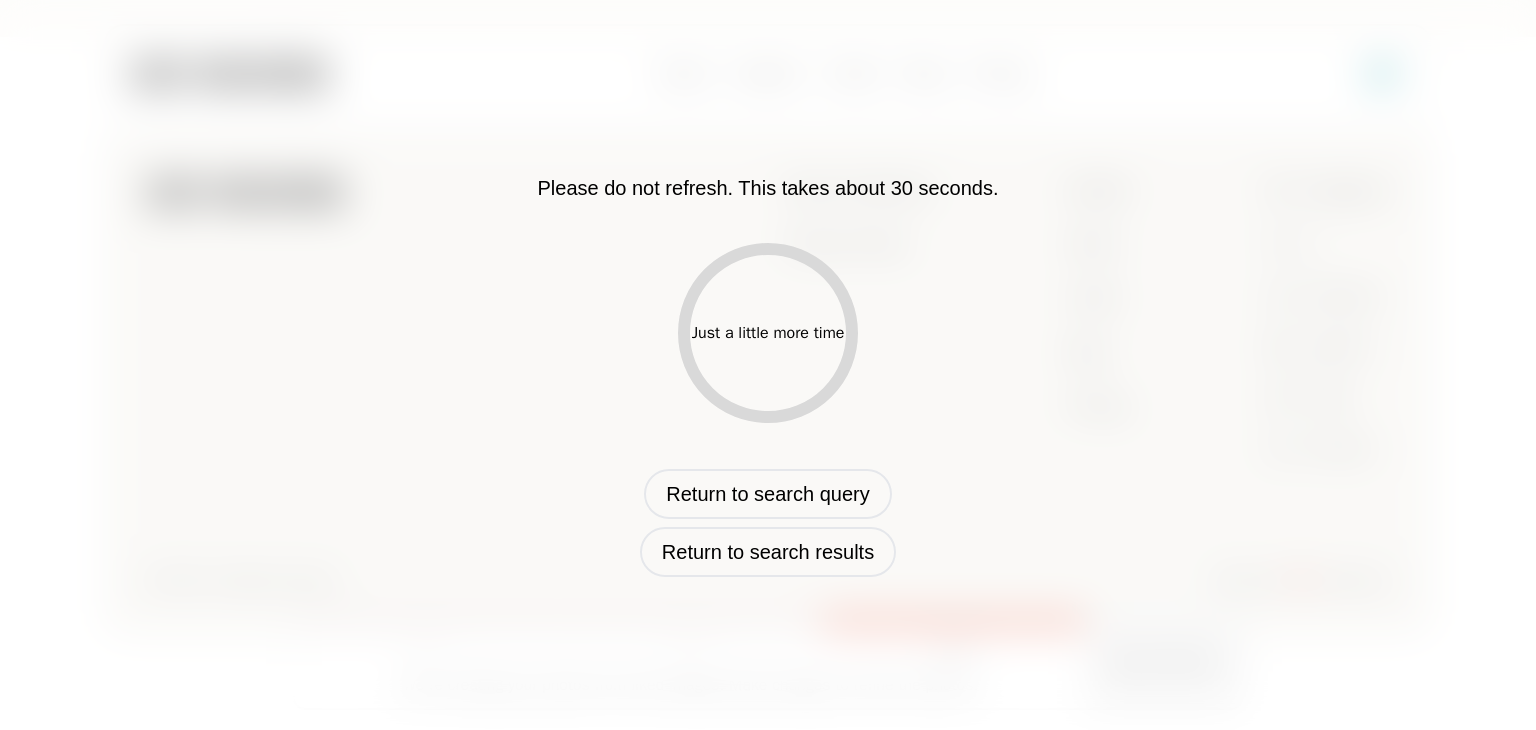 click on "Just a little more time" at bounding box center [768, 333] 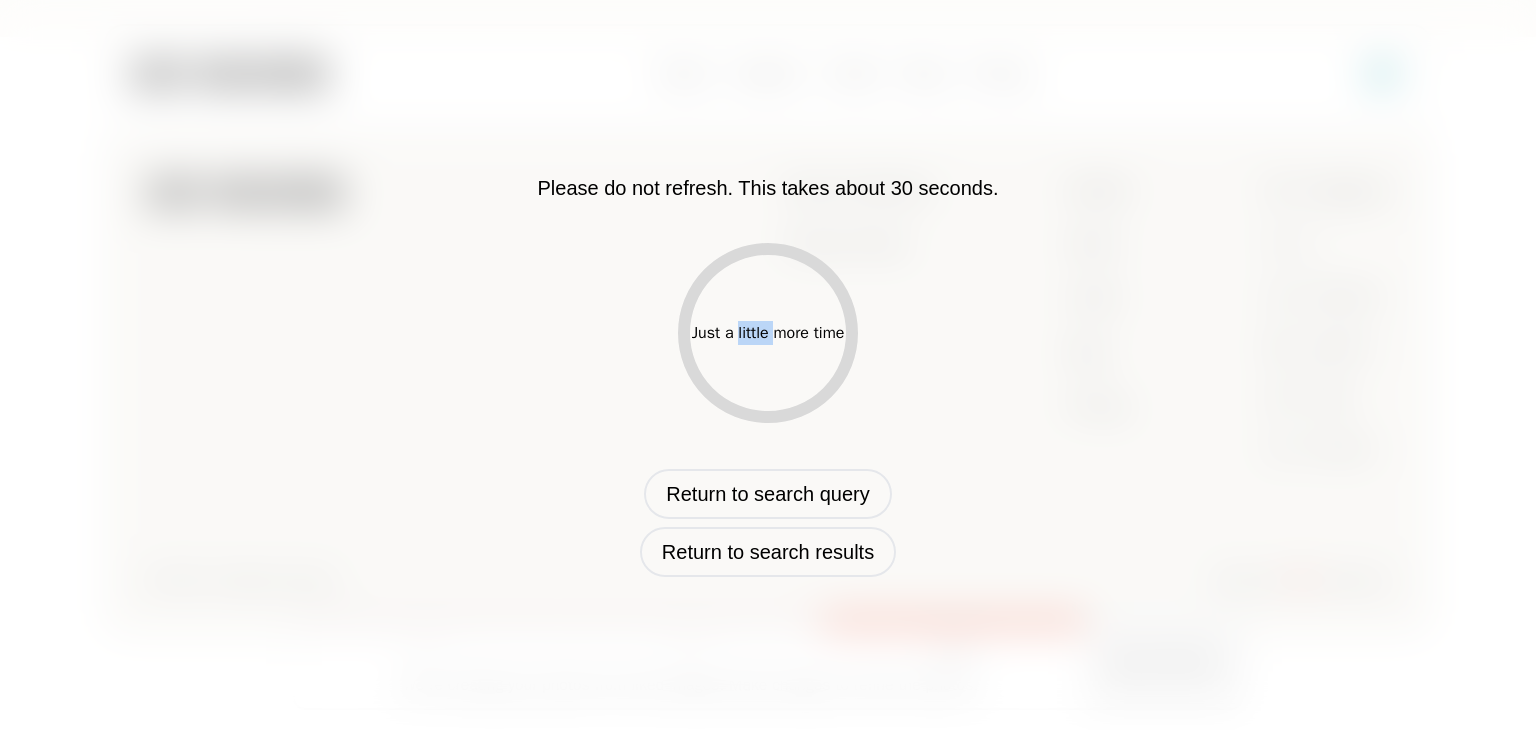 click on "Just a little more time" at bounding box center [768, 333] 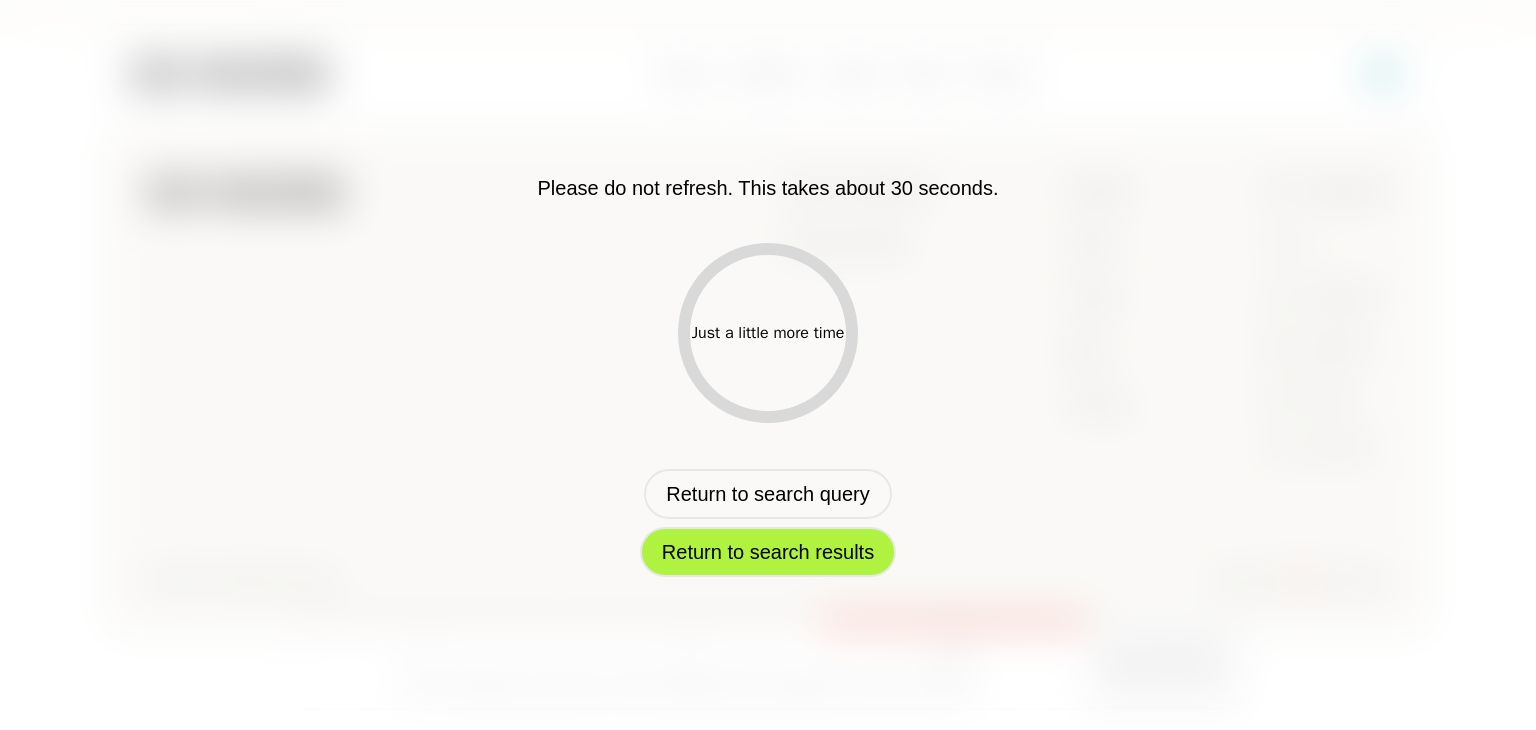 click on "Return to search results" at bounding box center [768, 552] 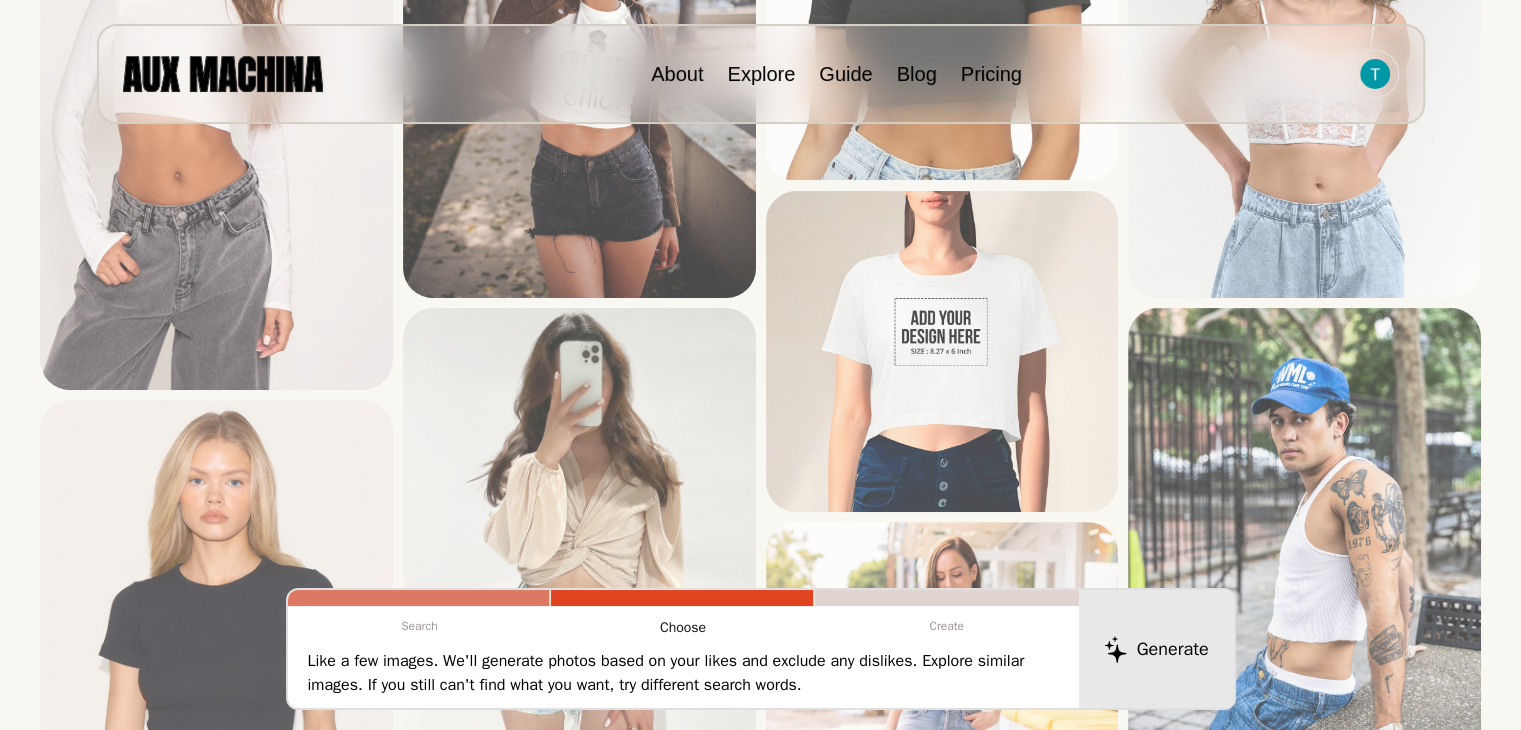 scroll, scrollTop: 0, scrollLeft: 0, axis: both 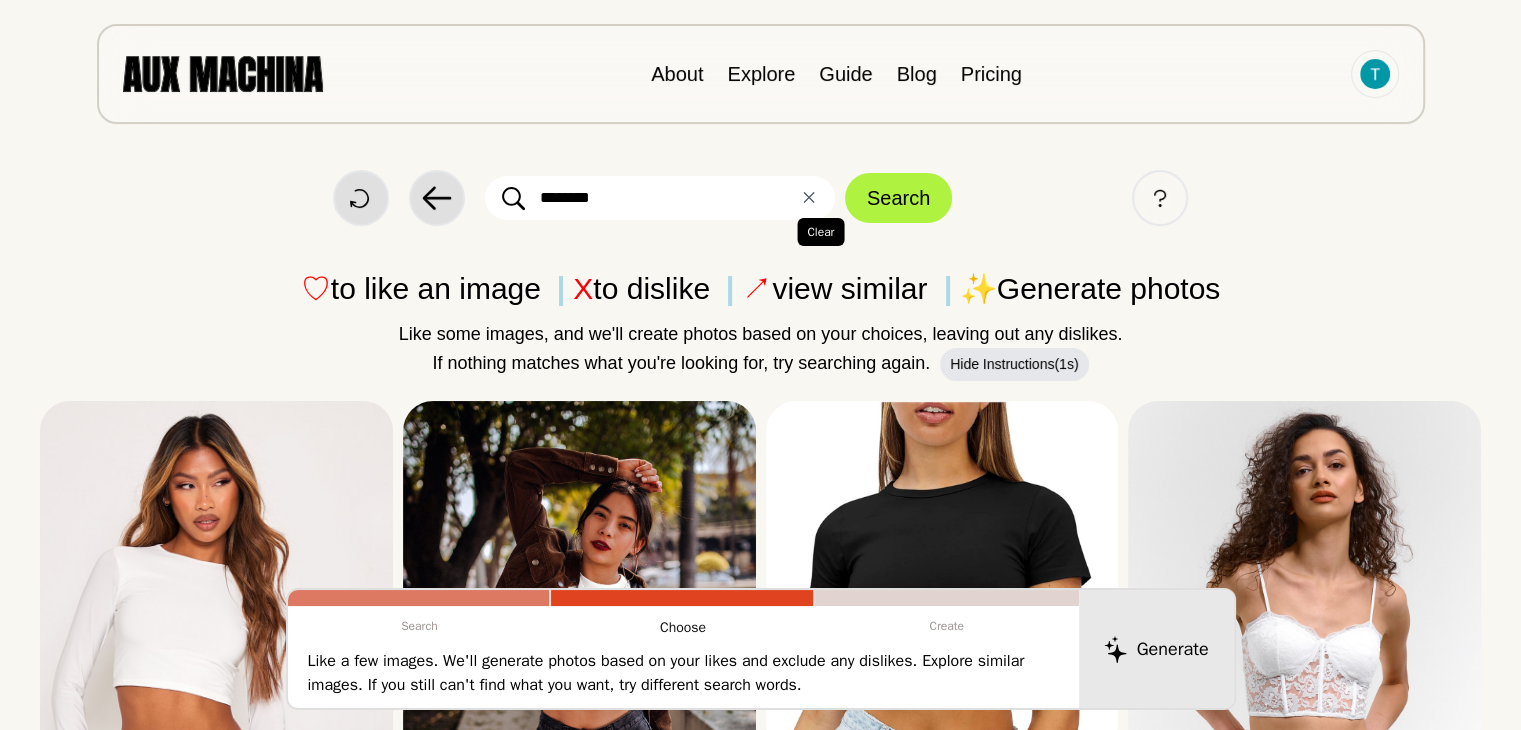 click on "✕ Clear" at bounding box center [809, 198] 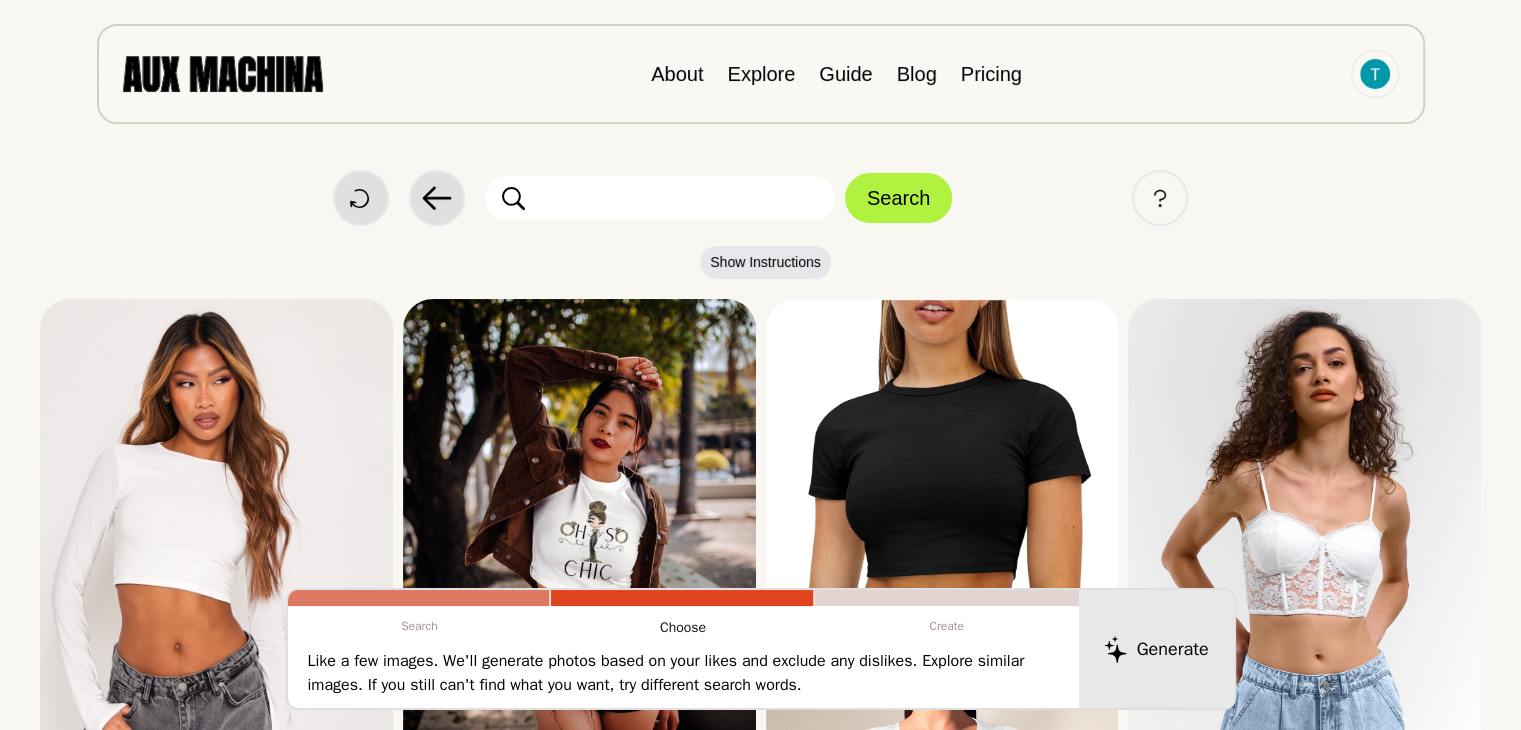 click at bounding box center [660, 198] 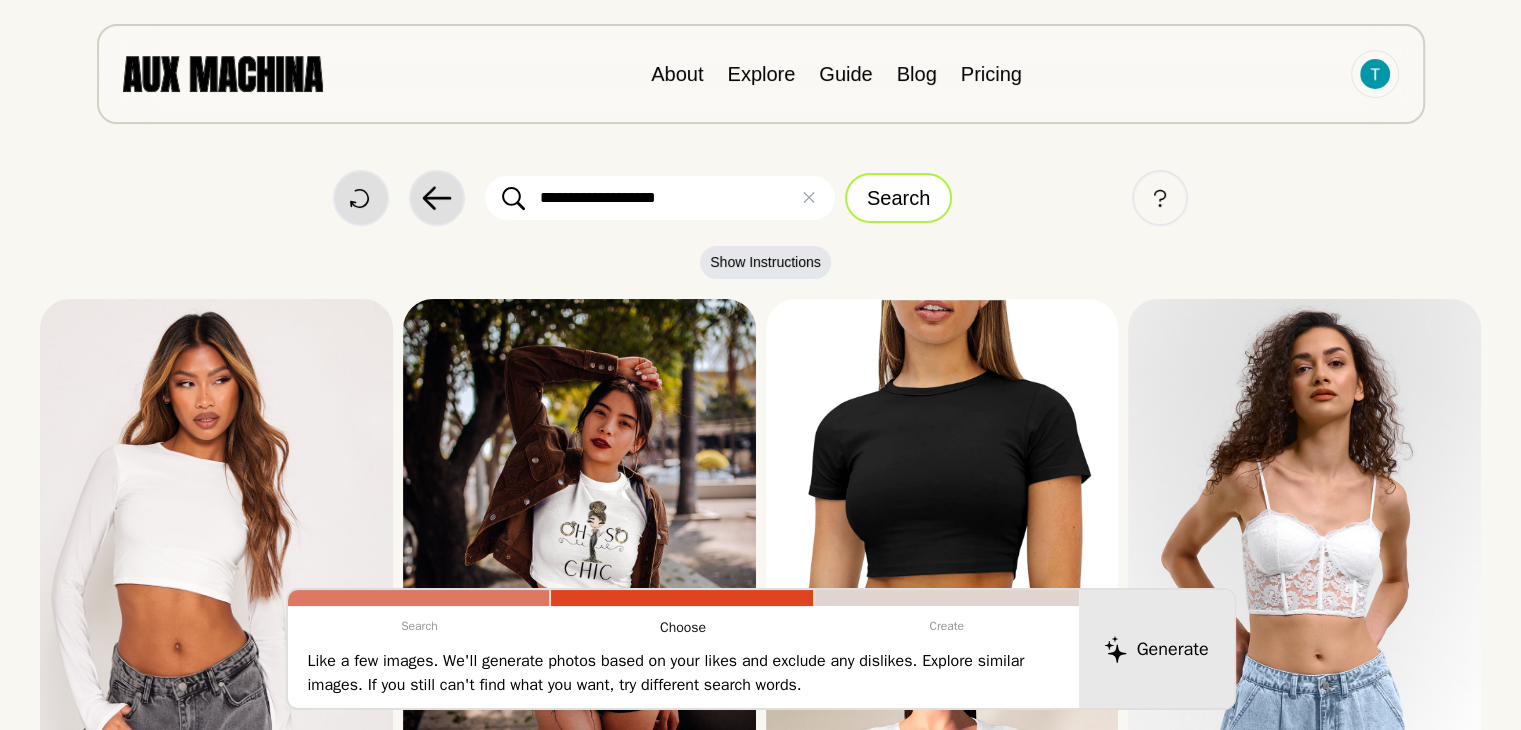 click on "Search" at bounding box center (898, 198) 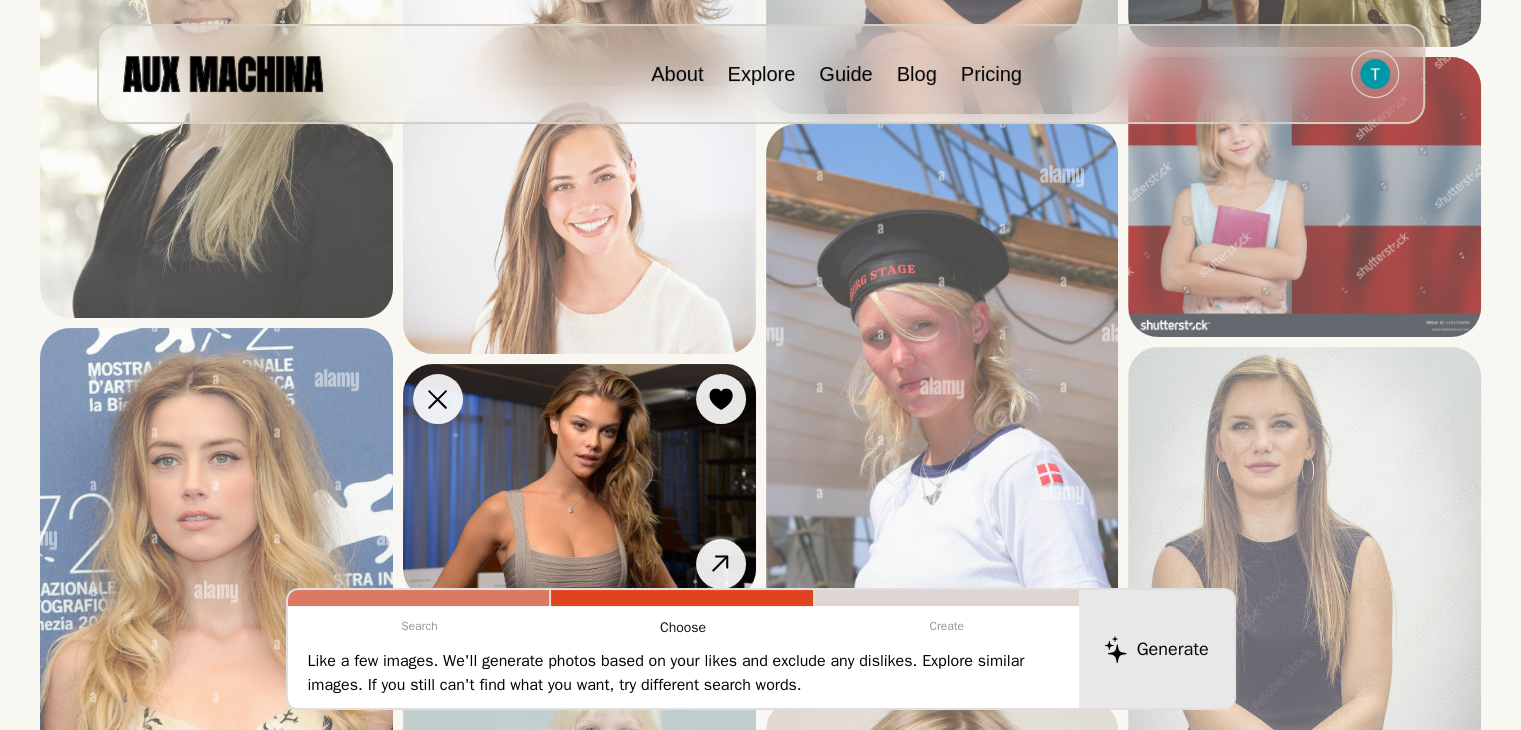 scroll, scrollTop: 1694, scrollLeft: 0, axis: vertical 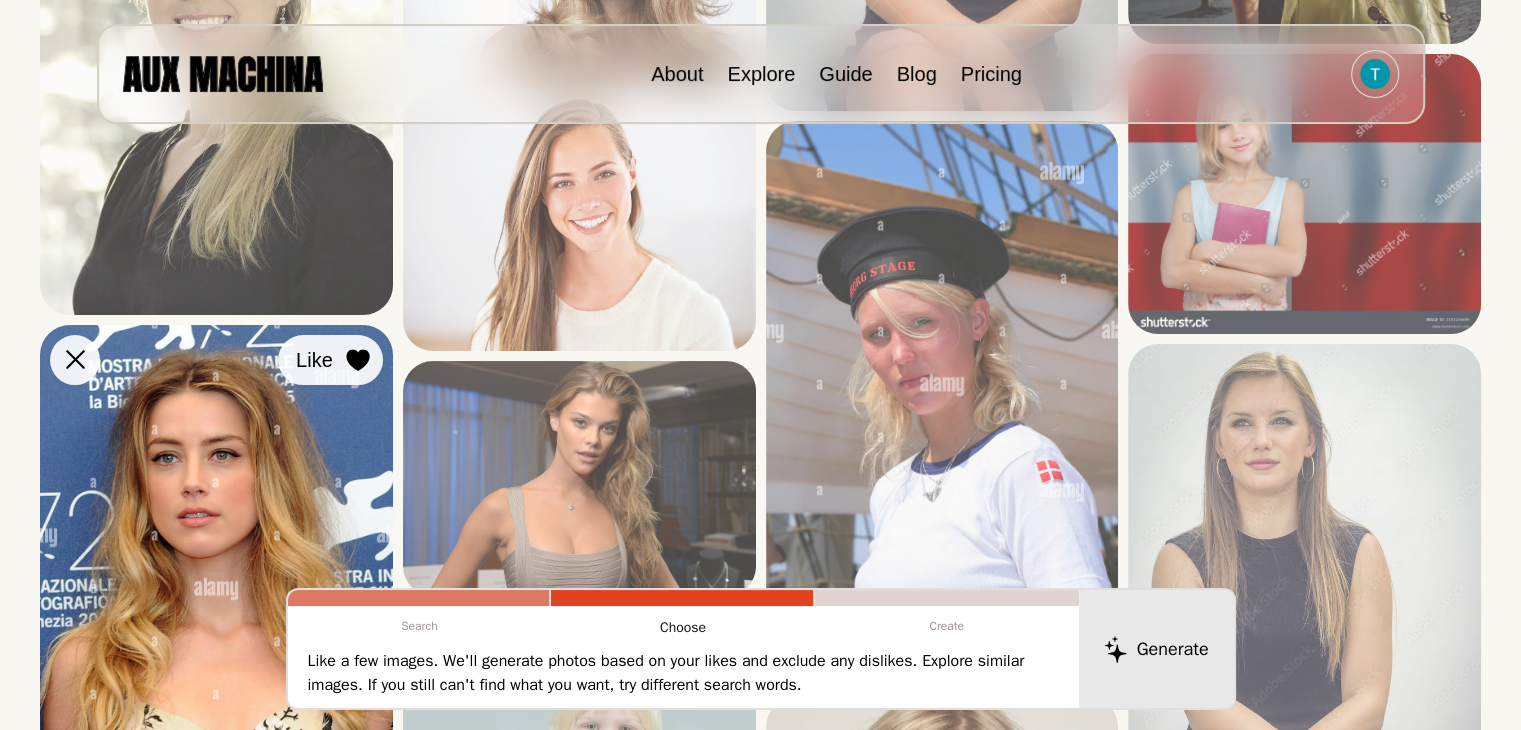 click 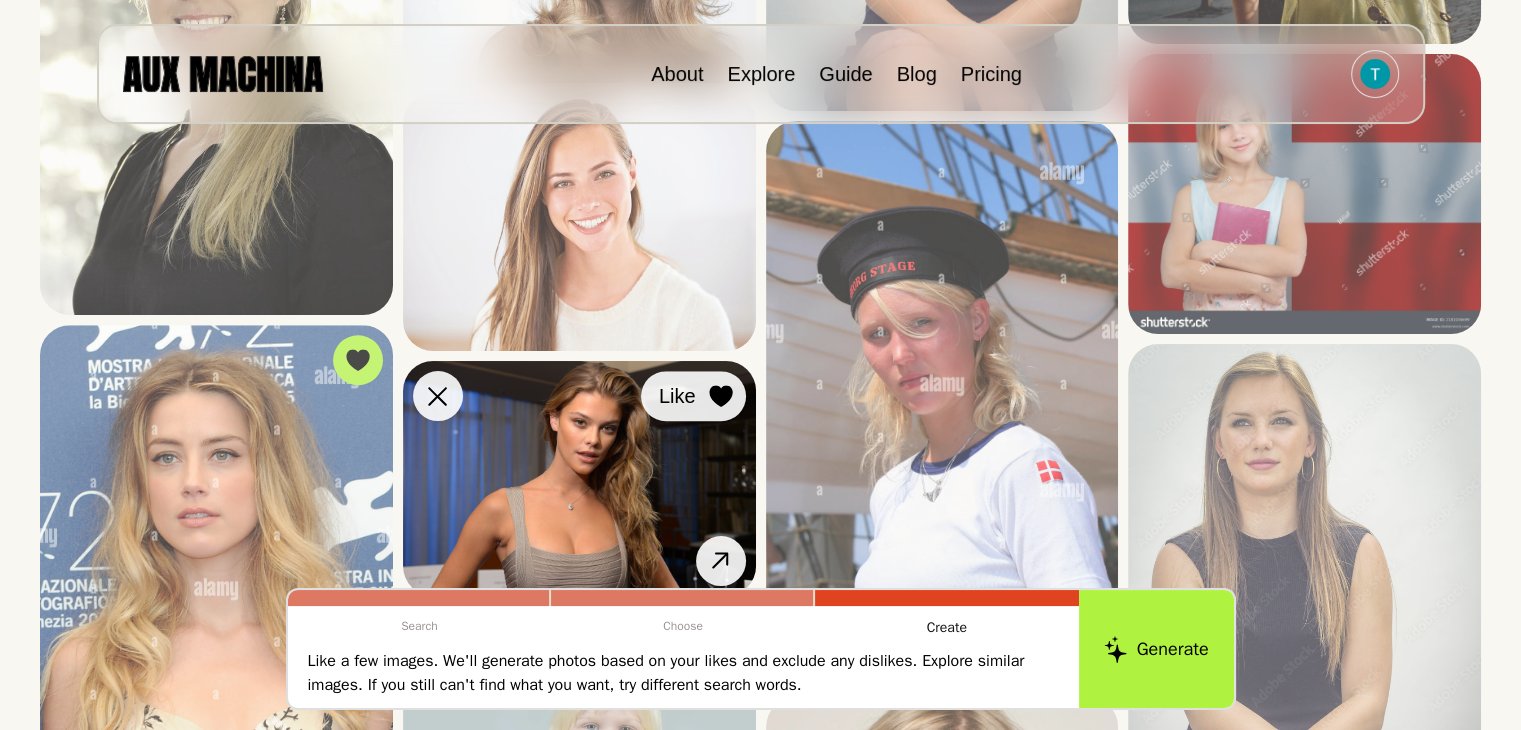 click on "Like" at bounding box center [693, 396] 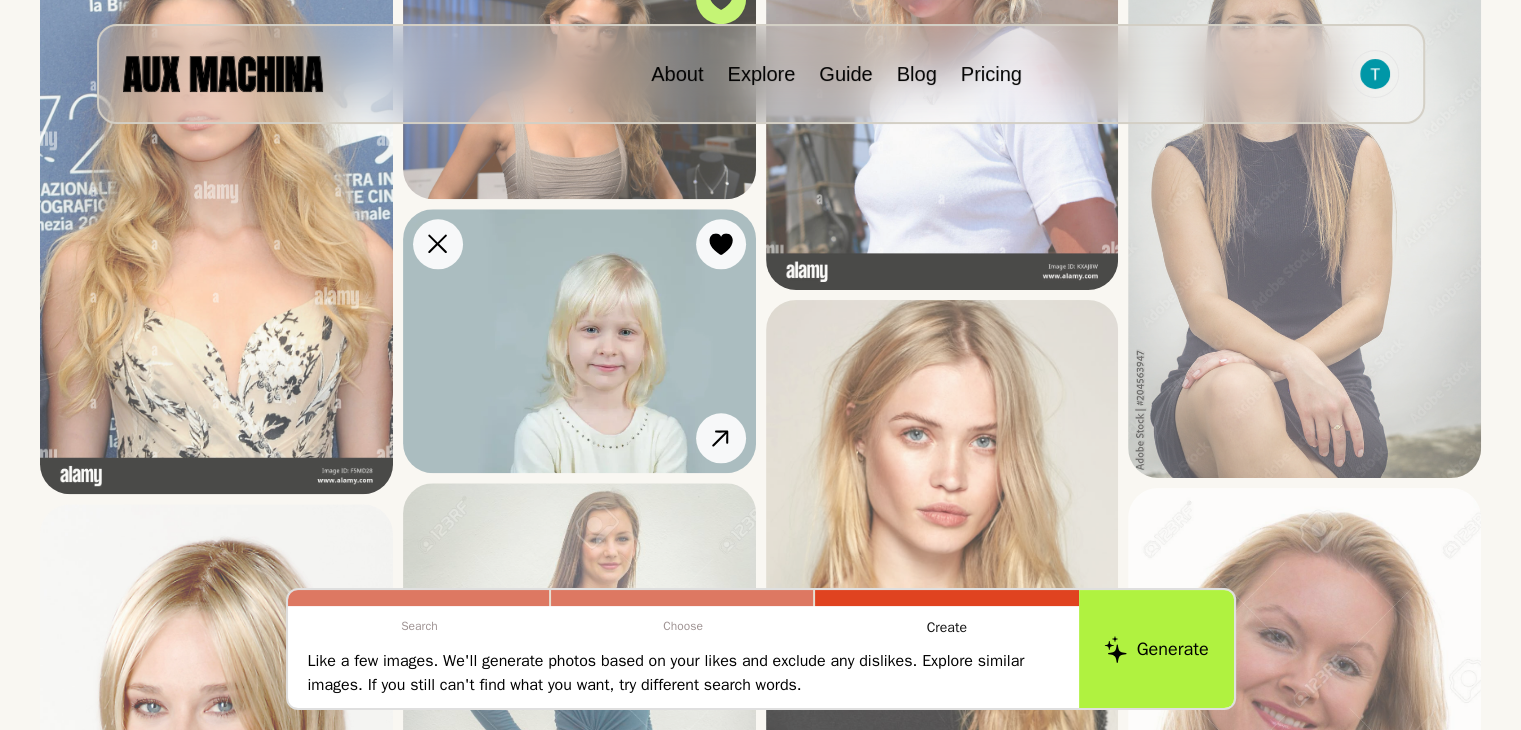 scroll, scrollTop: 2060, scrollLeft: 0, axis: vertical 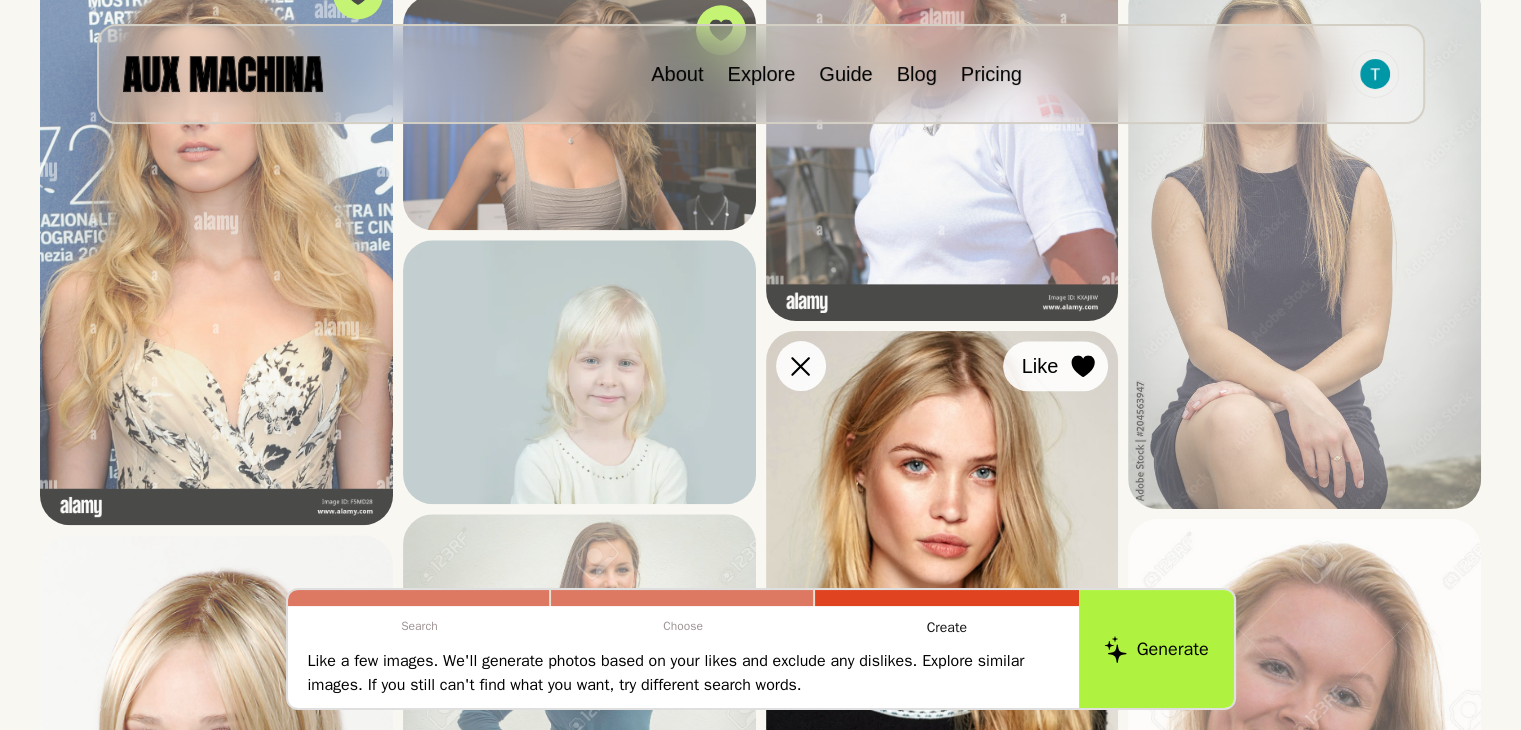 click 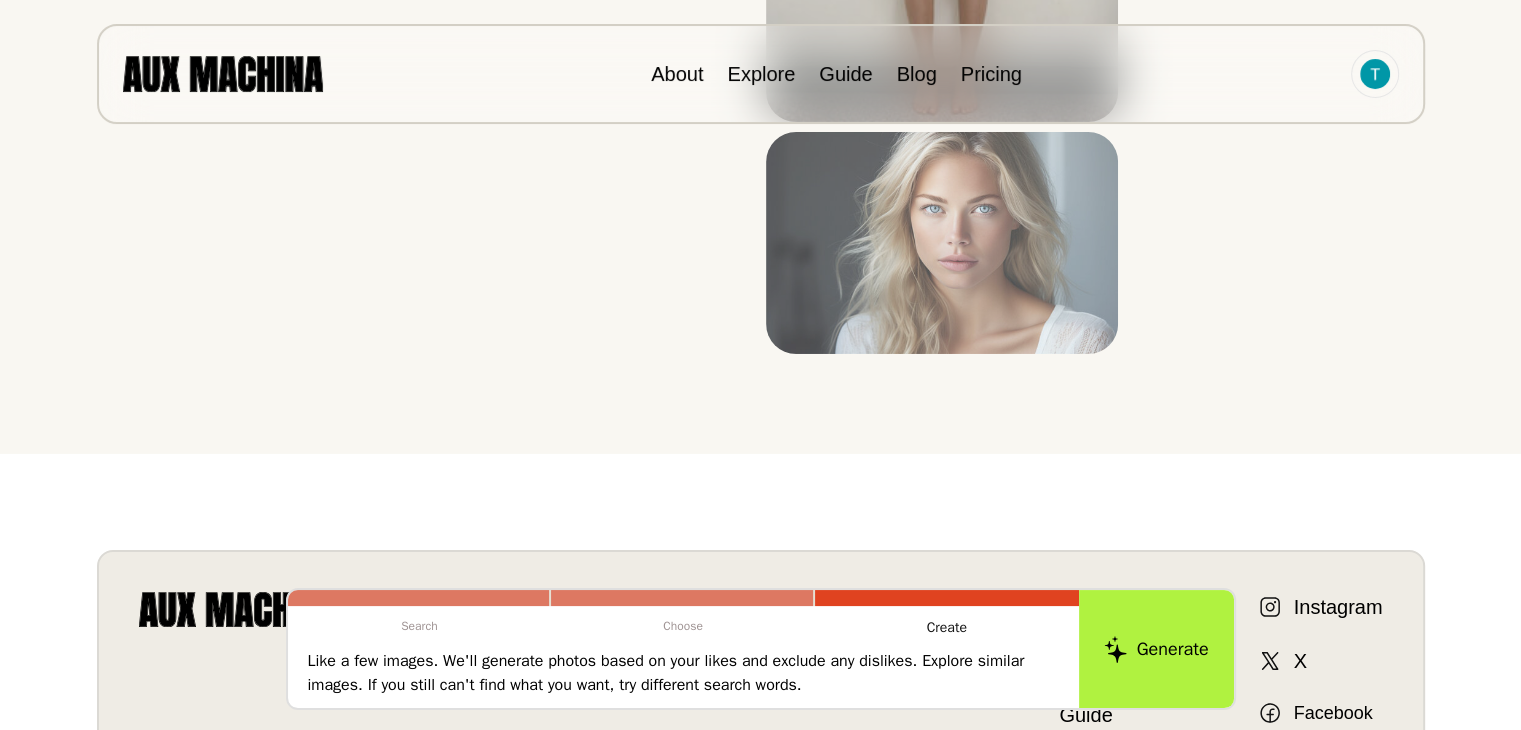 scroll, scrollTop: 6854, scrollLeft: 0, axis: vertical 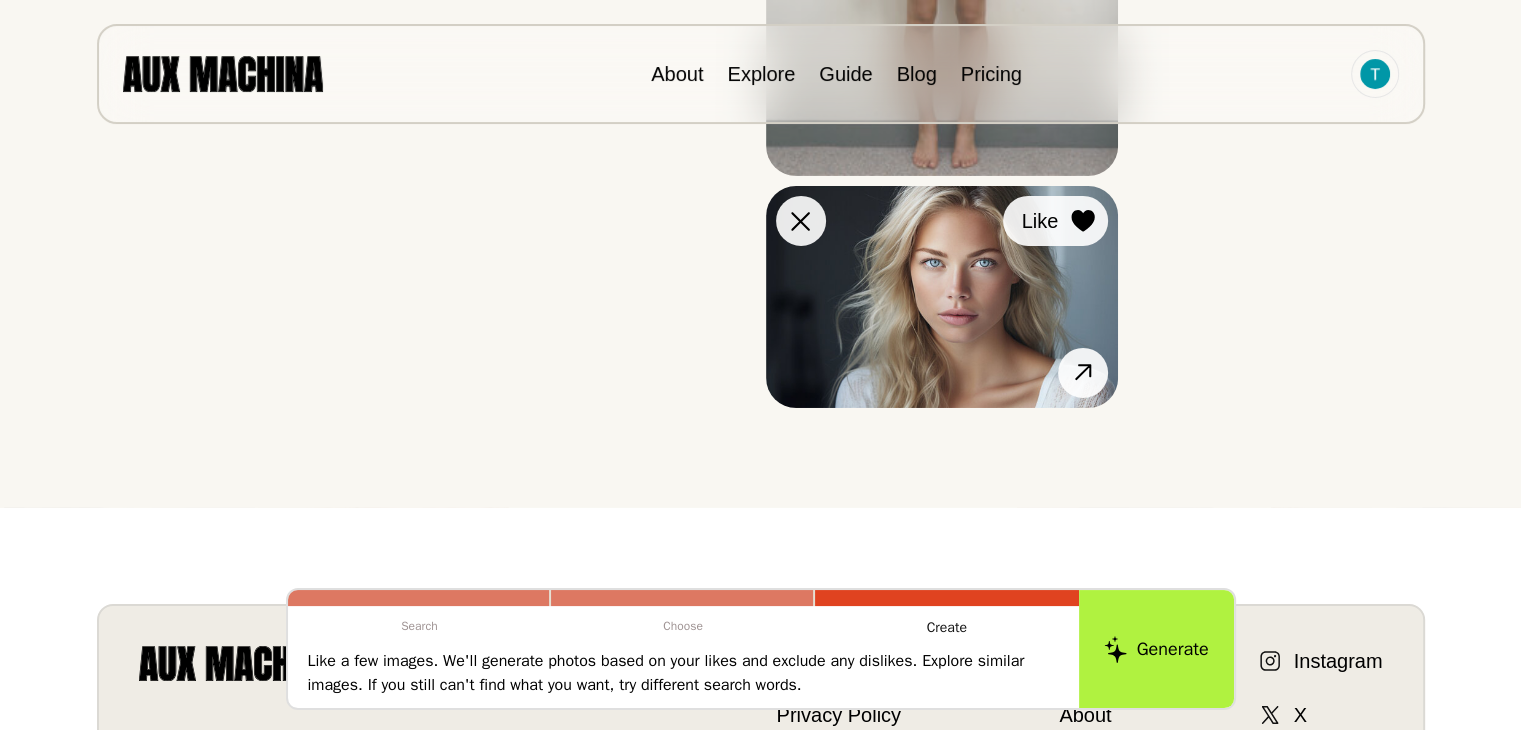 click 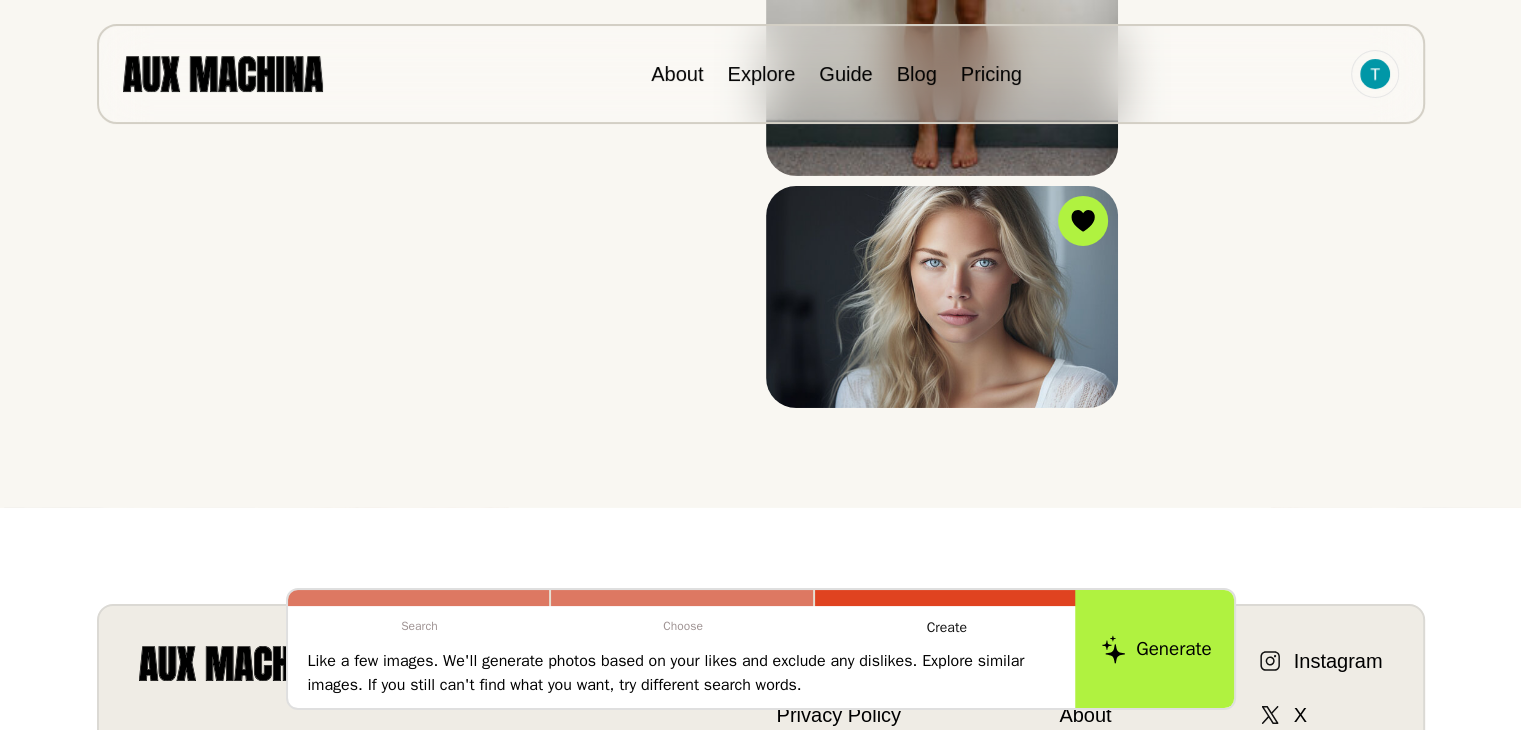 click 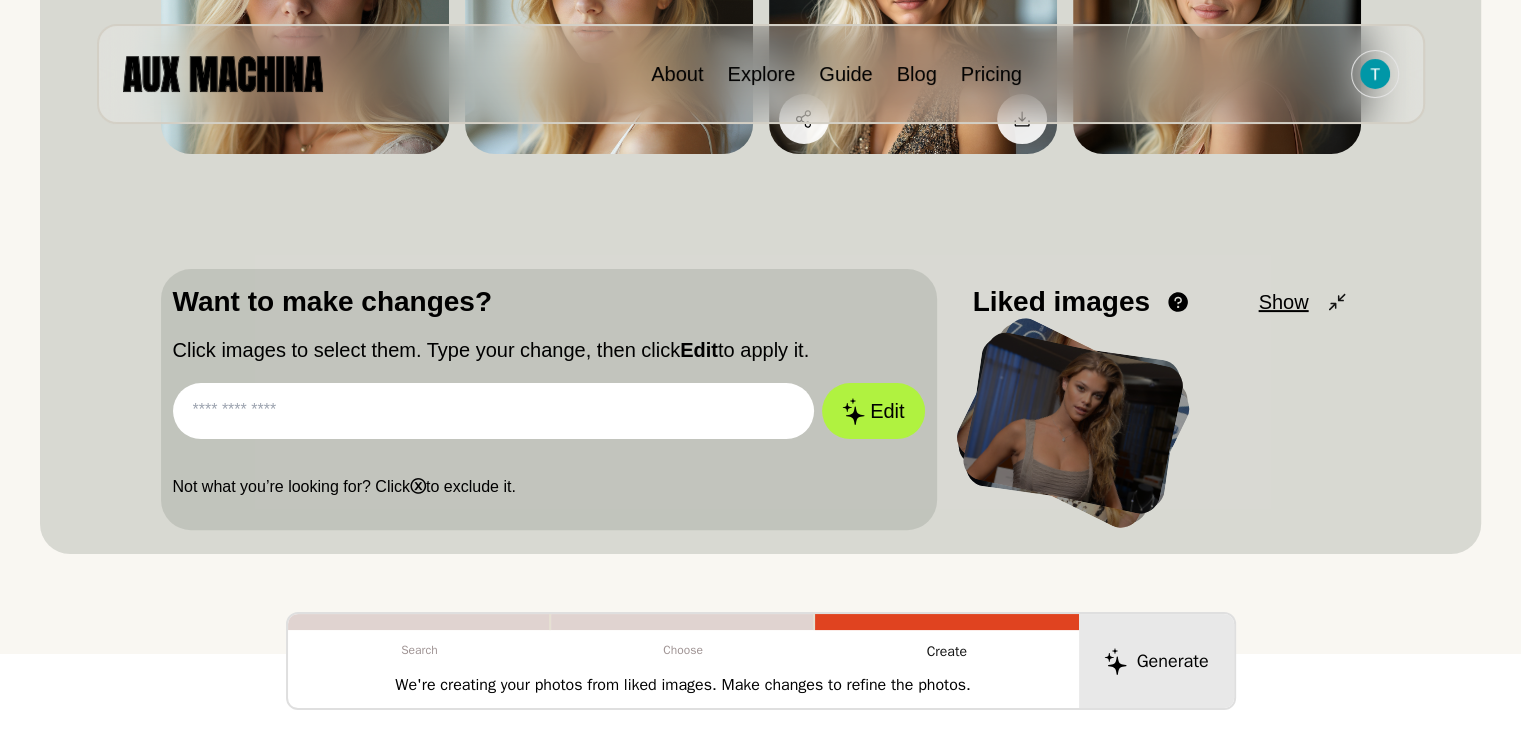 scroll, scrollTop: 486, scrollLeft: 0, axis: vertical 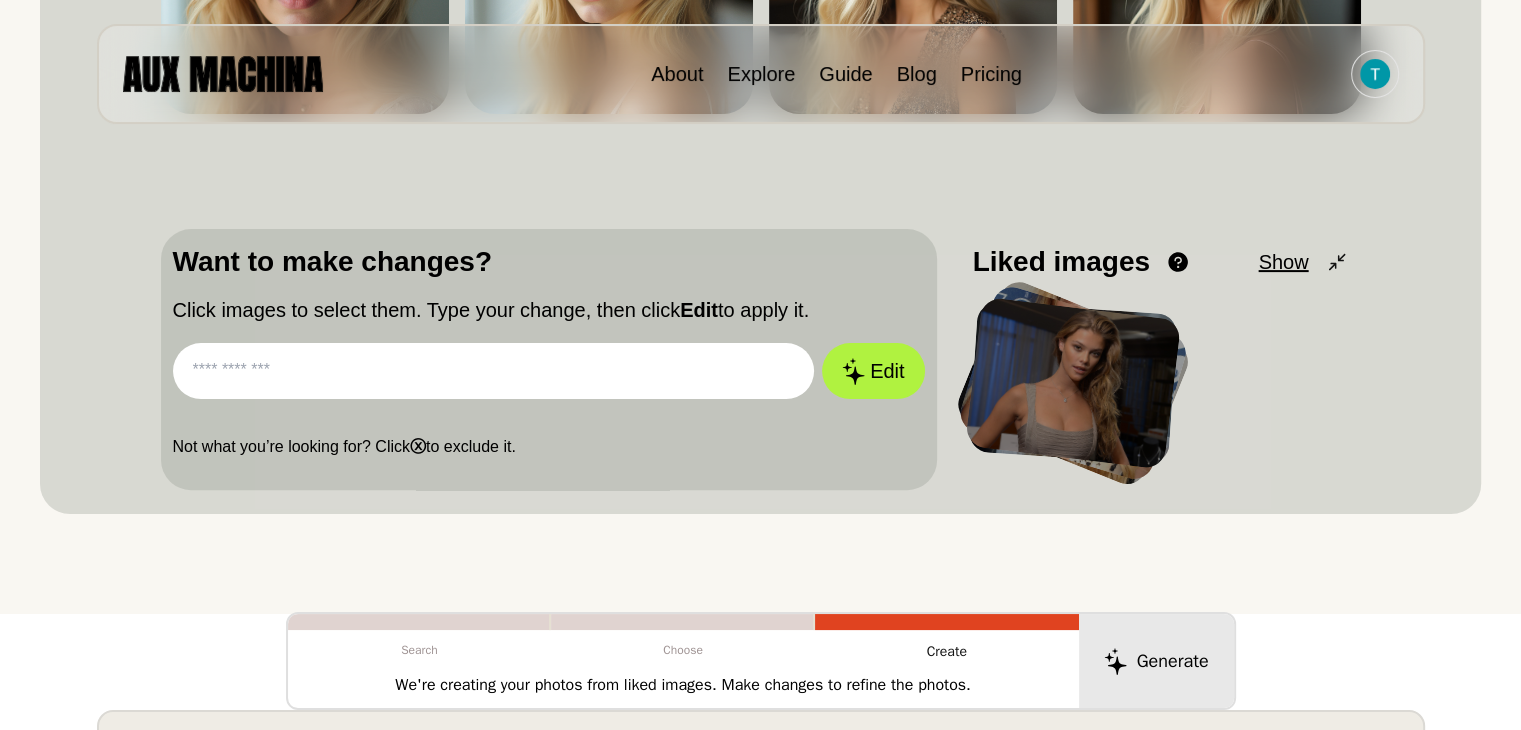 click at bounding box center [494, 371] 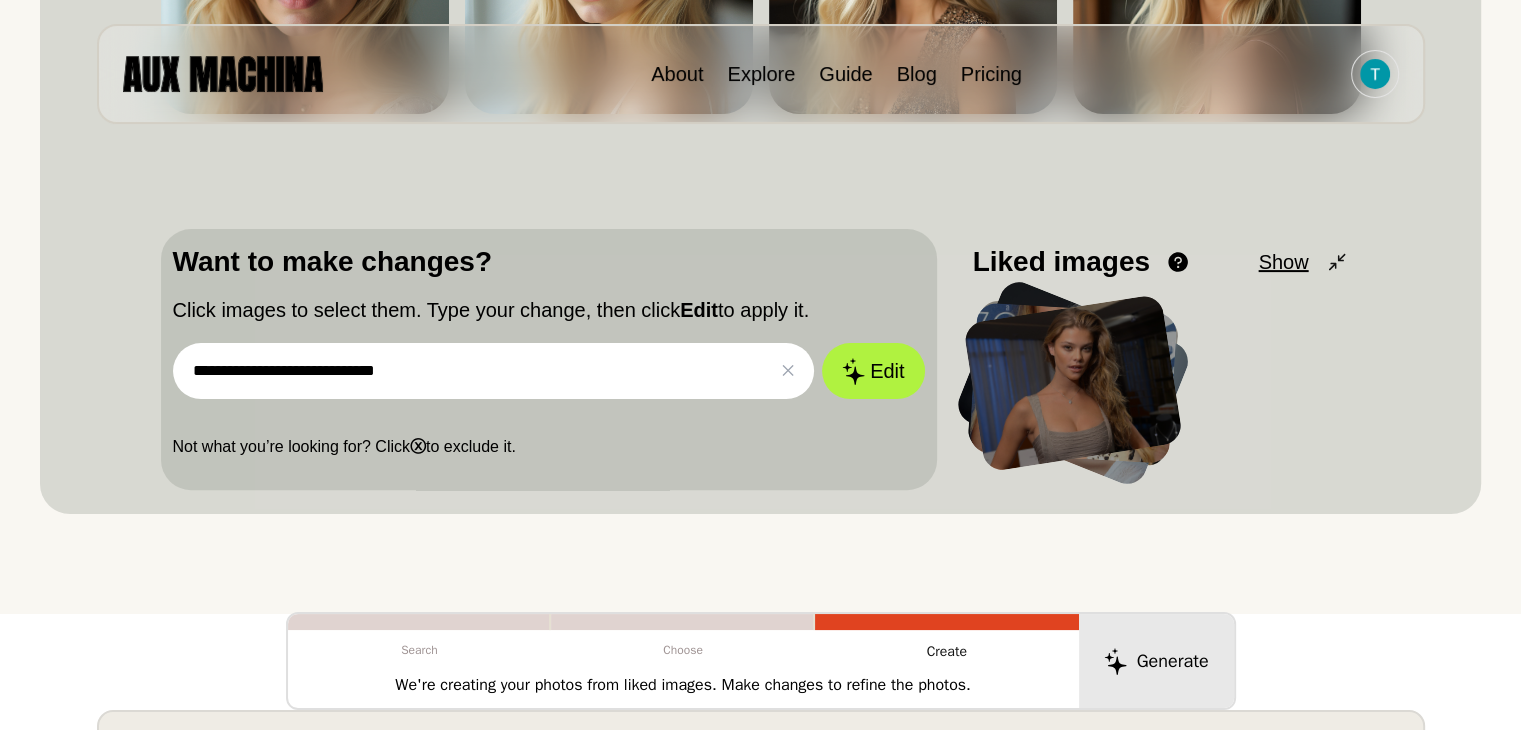 click on "Edit" at bounding box center (873, 371) 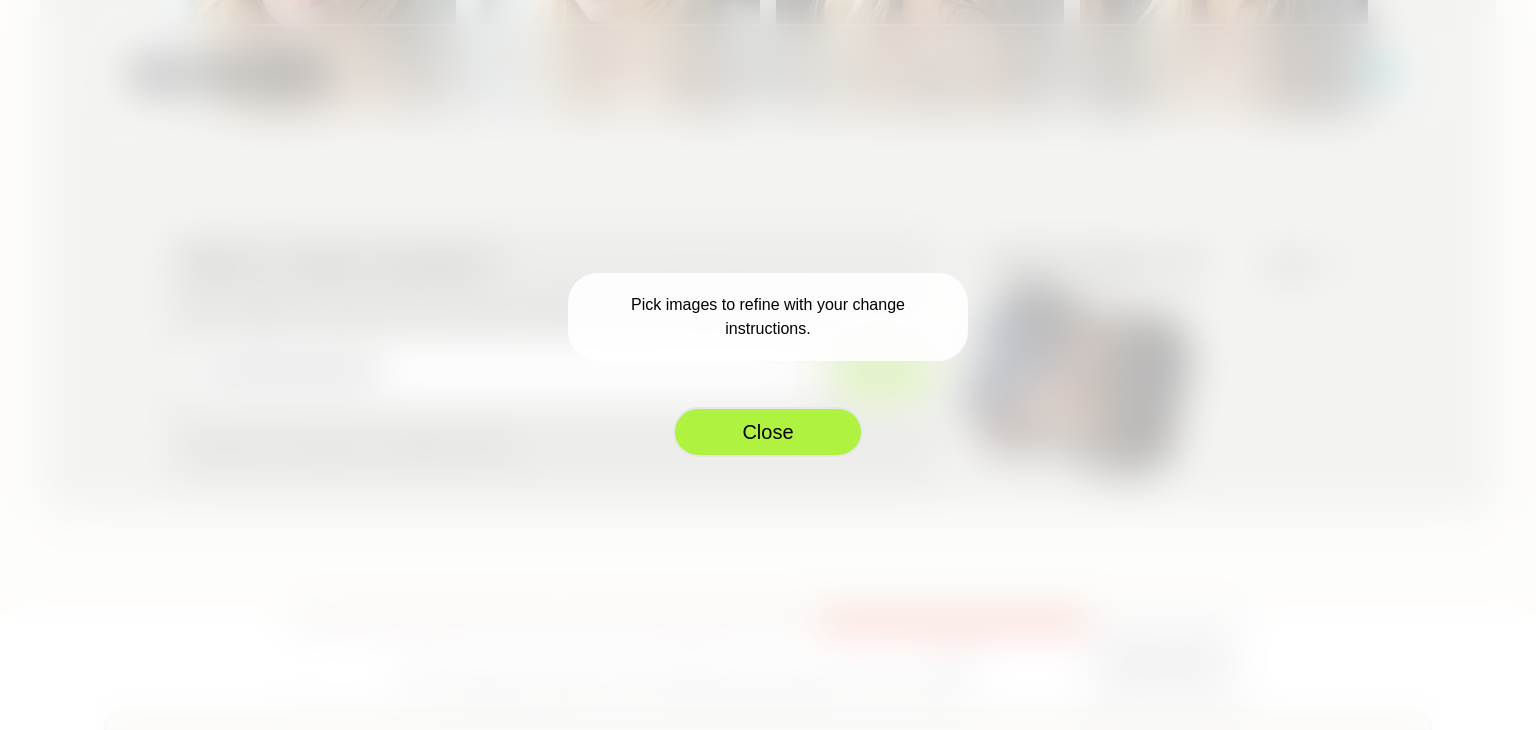 click on "Close" at bounding box center [768, 432] 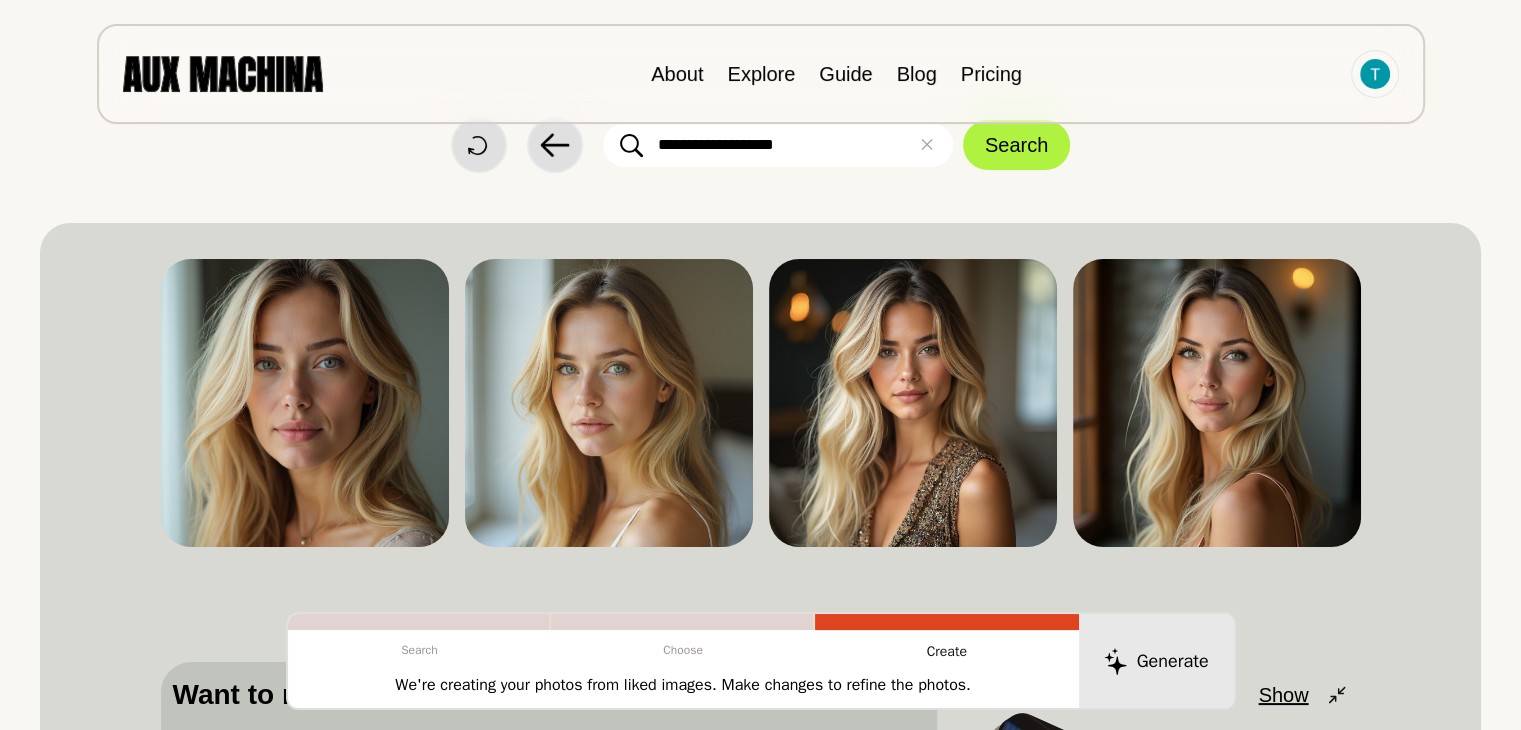 scroll, scrollTop: 44, scrollLeft: 0, axis: vertical 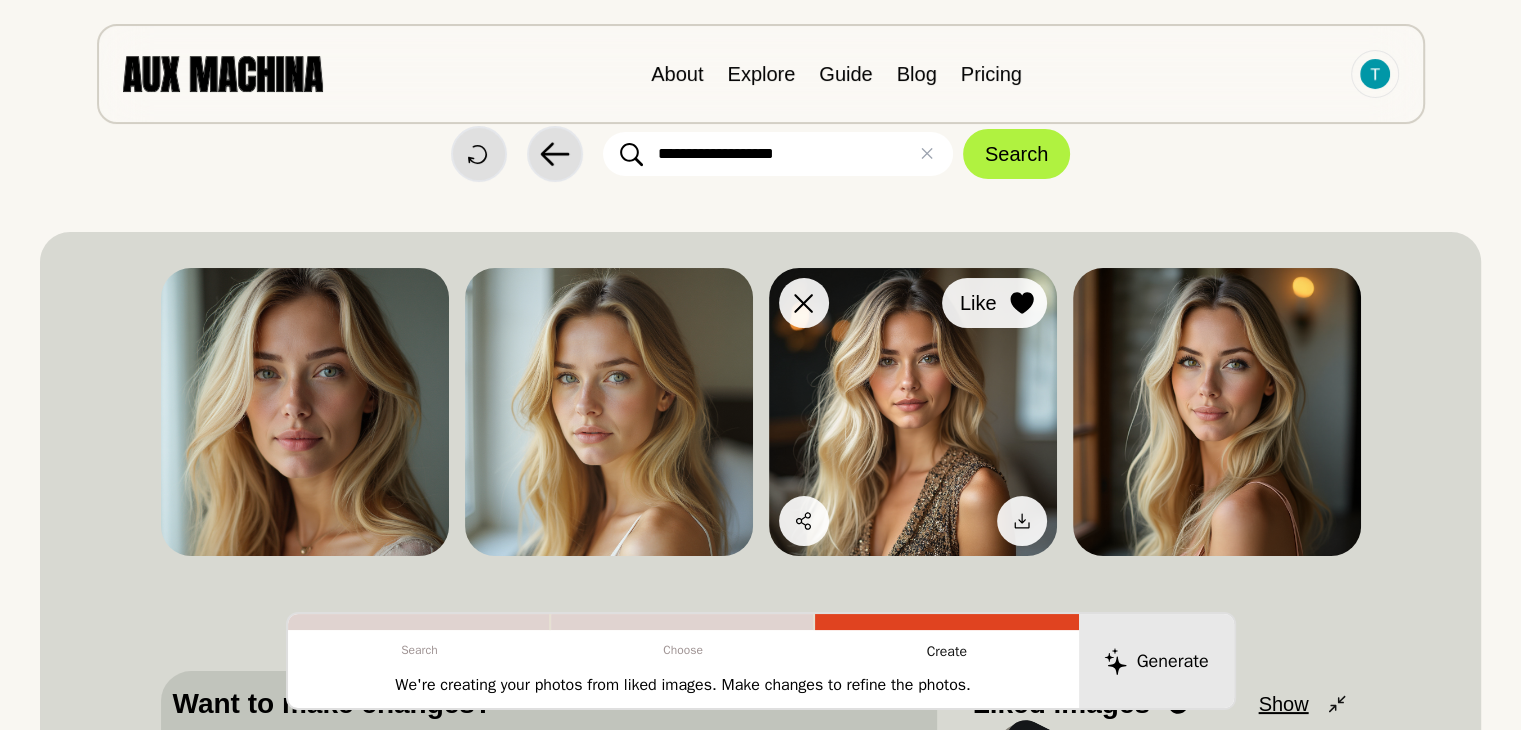 click at bounding box center [1022, 303] 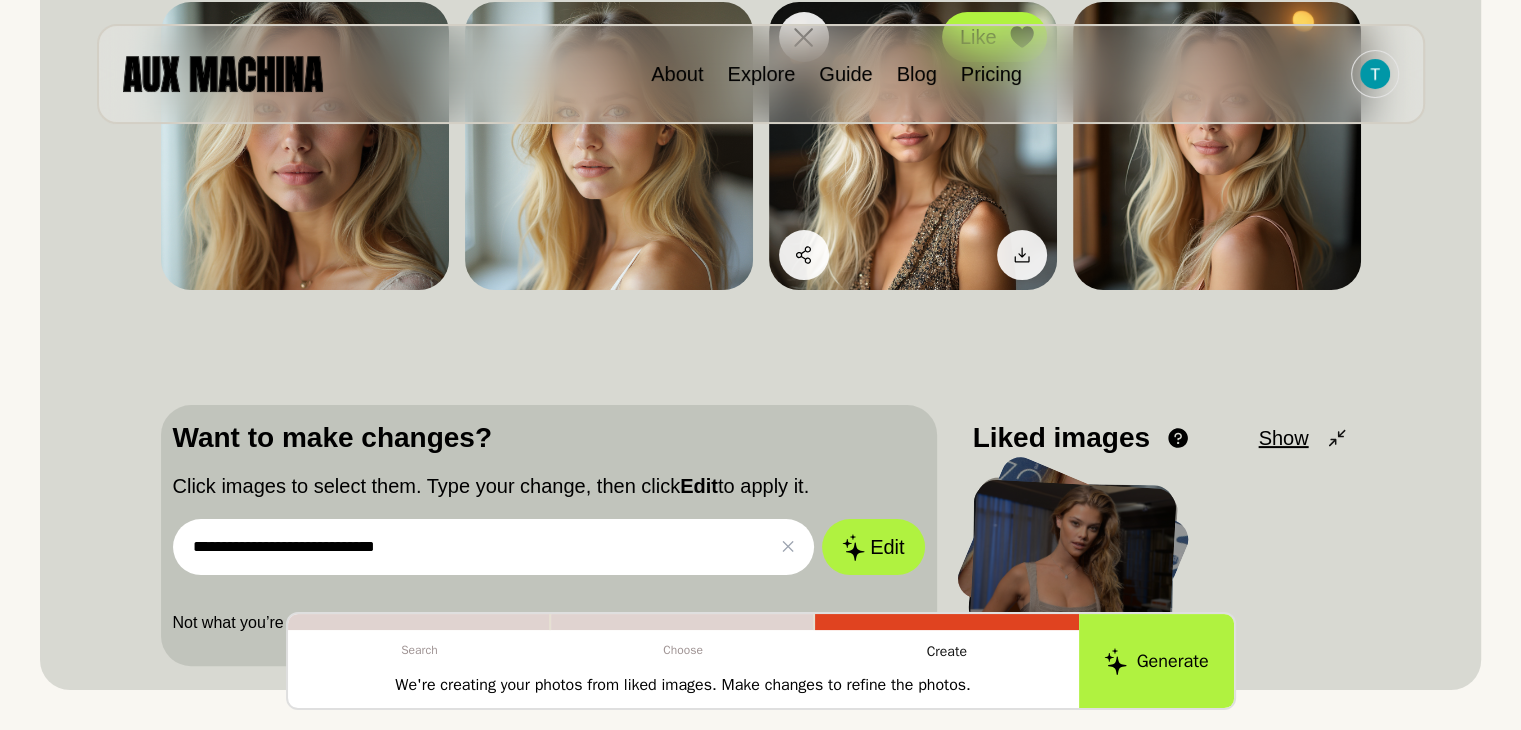 scroll, scrollTop: 364, scrollLeft: 0, axis: vertical 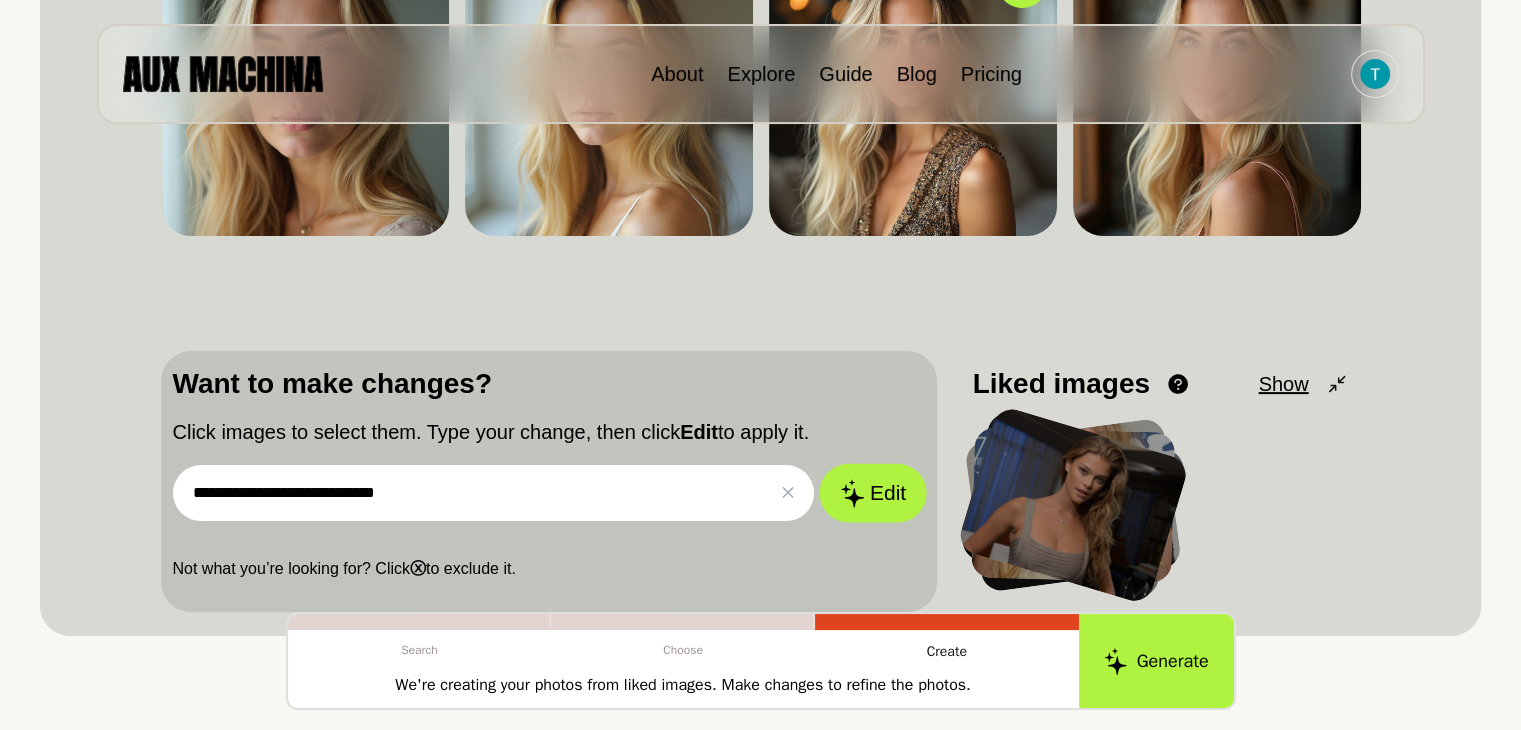 click on "Edit" at bounding box center [873, 493] 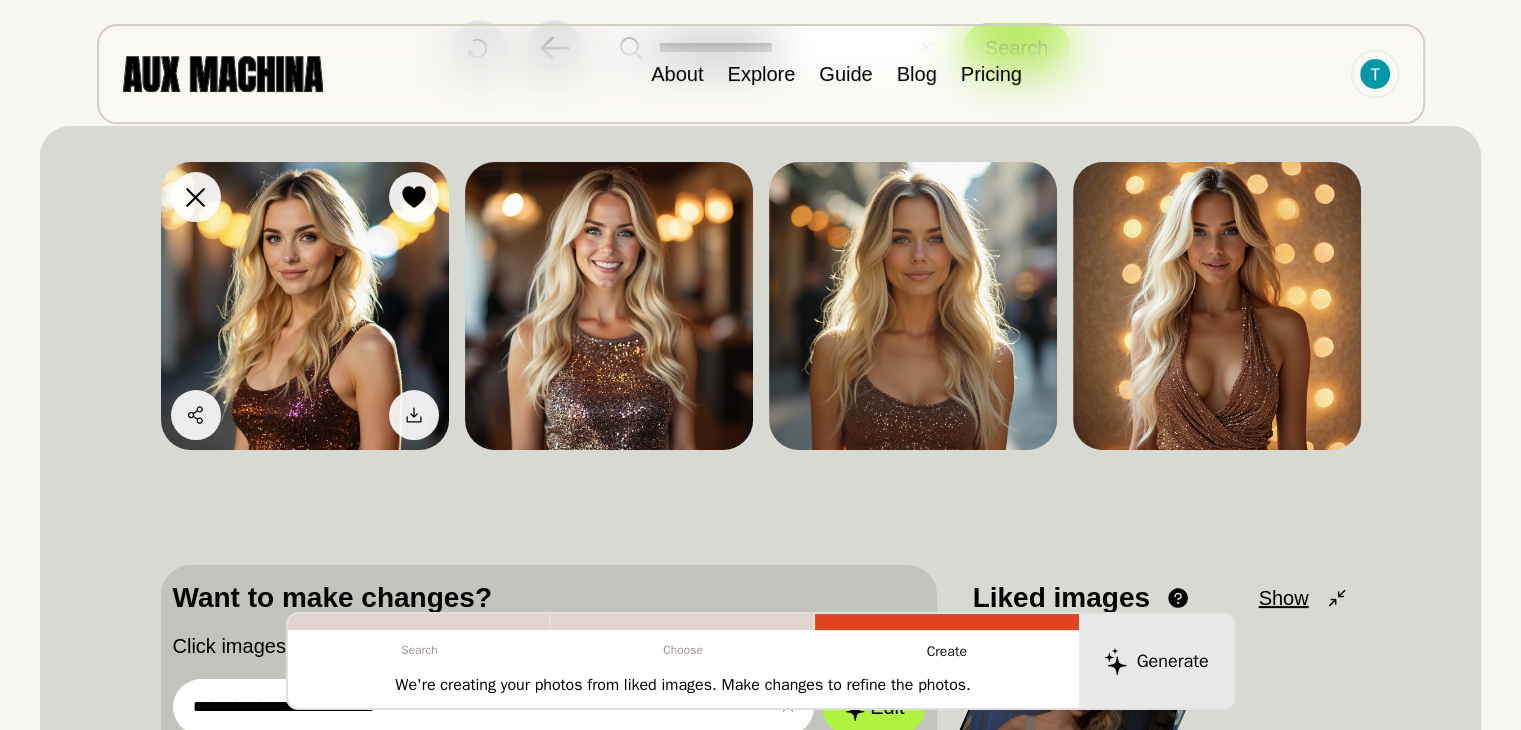 scroll, scrollTop: 159, scrollLeft: 0, axis: vertical 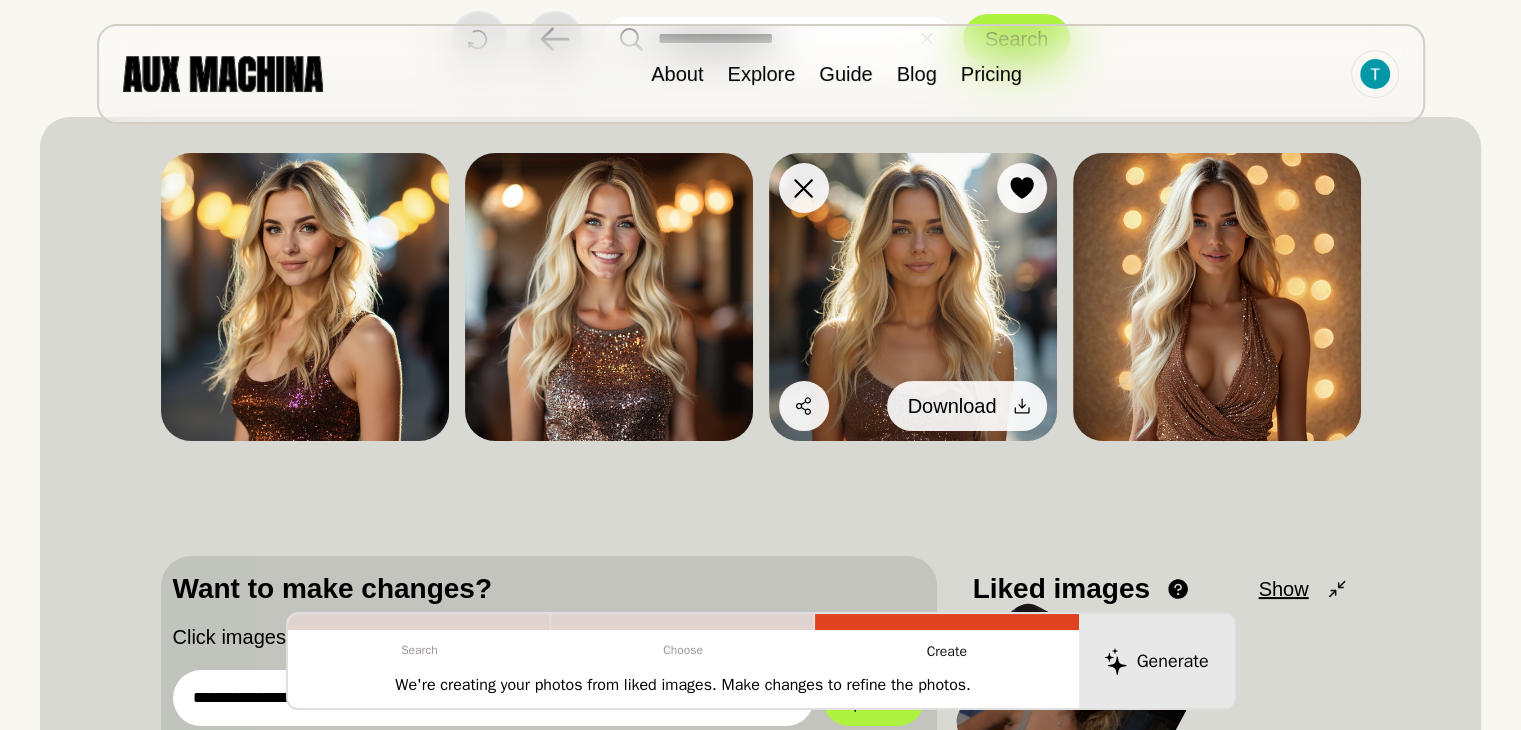 click at bounding box center (1022, 406) 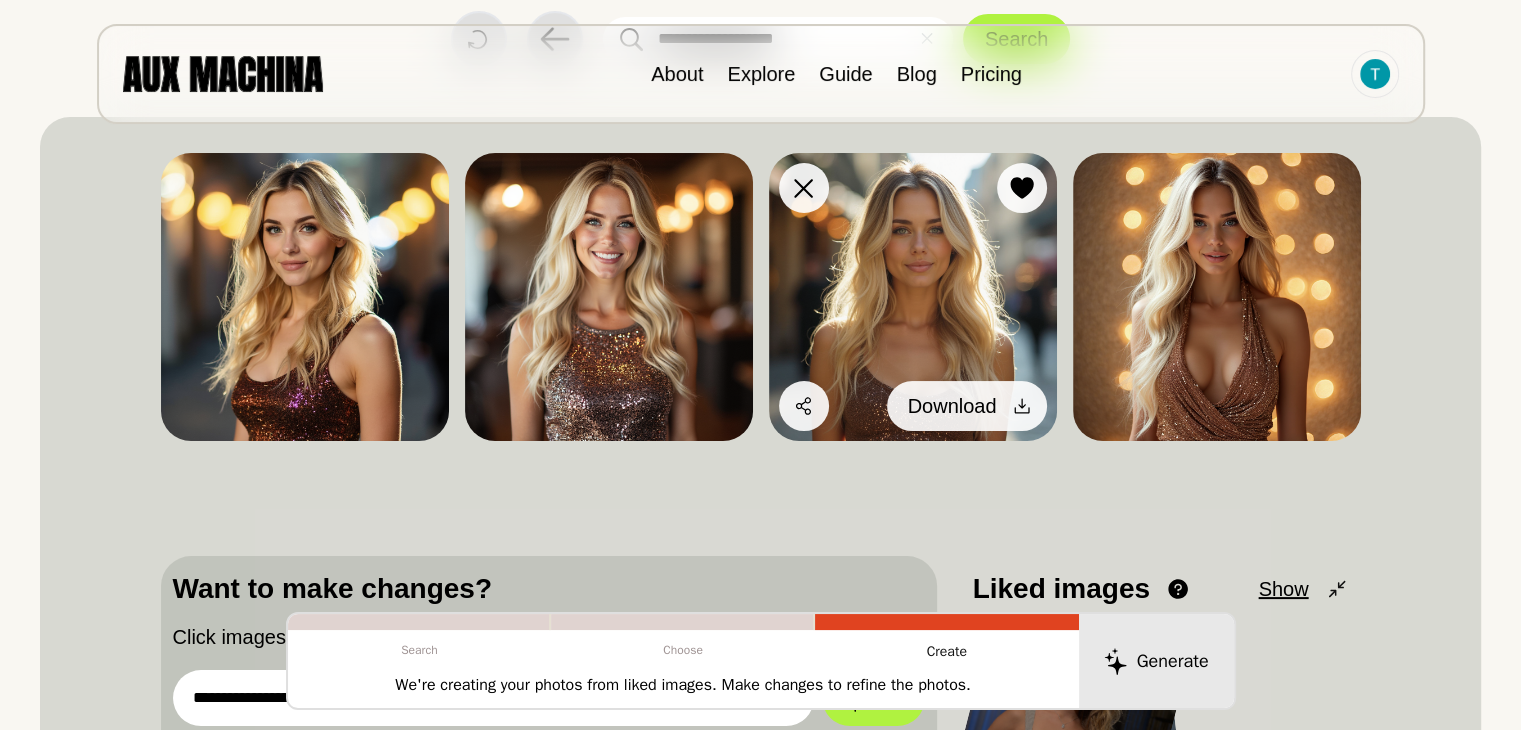 click 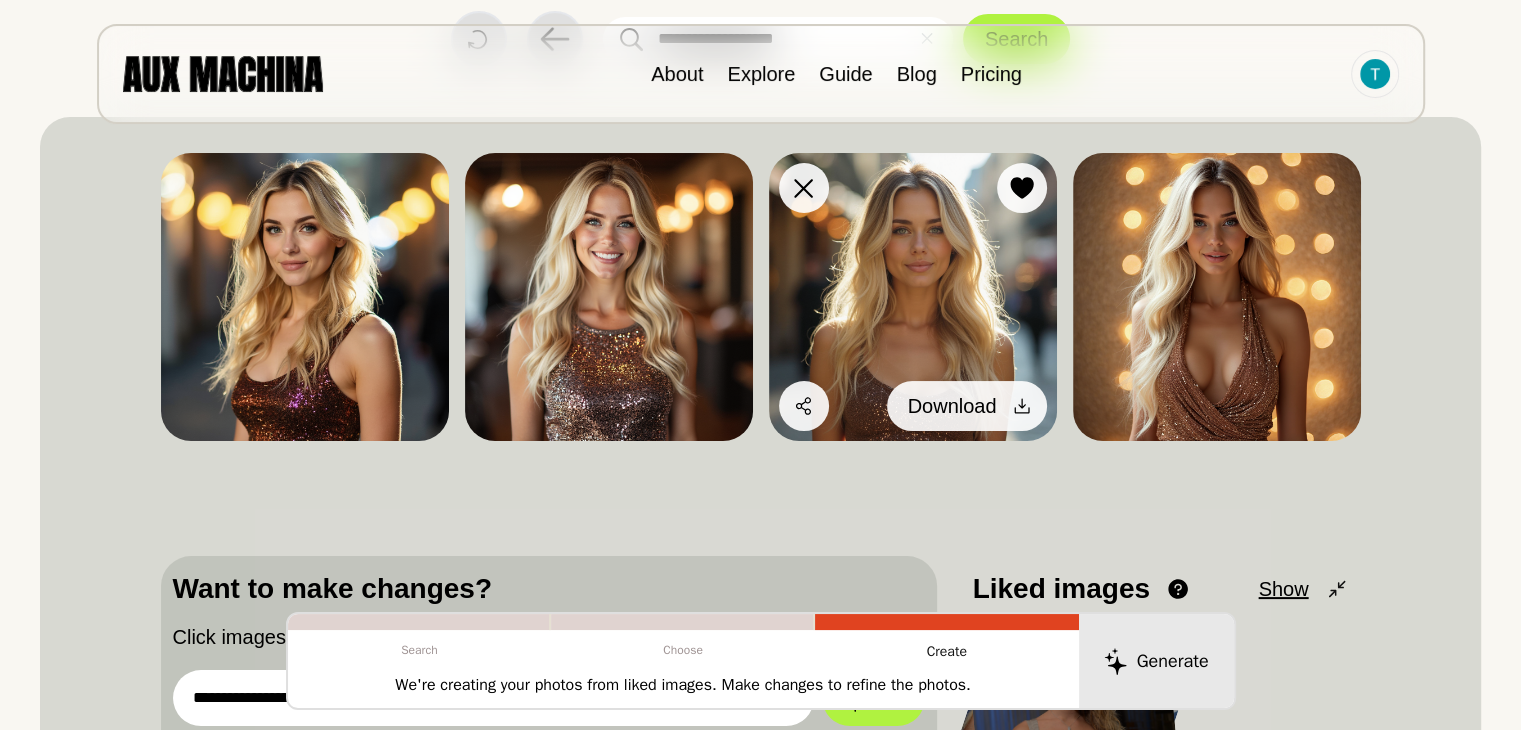 click on "Download" at bounding box center [952, 406] 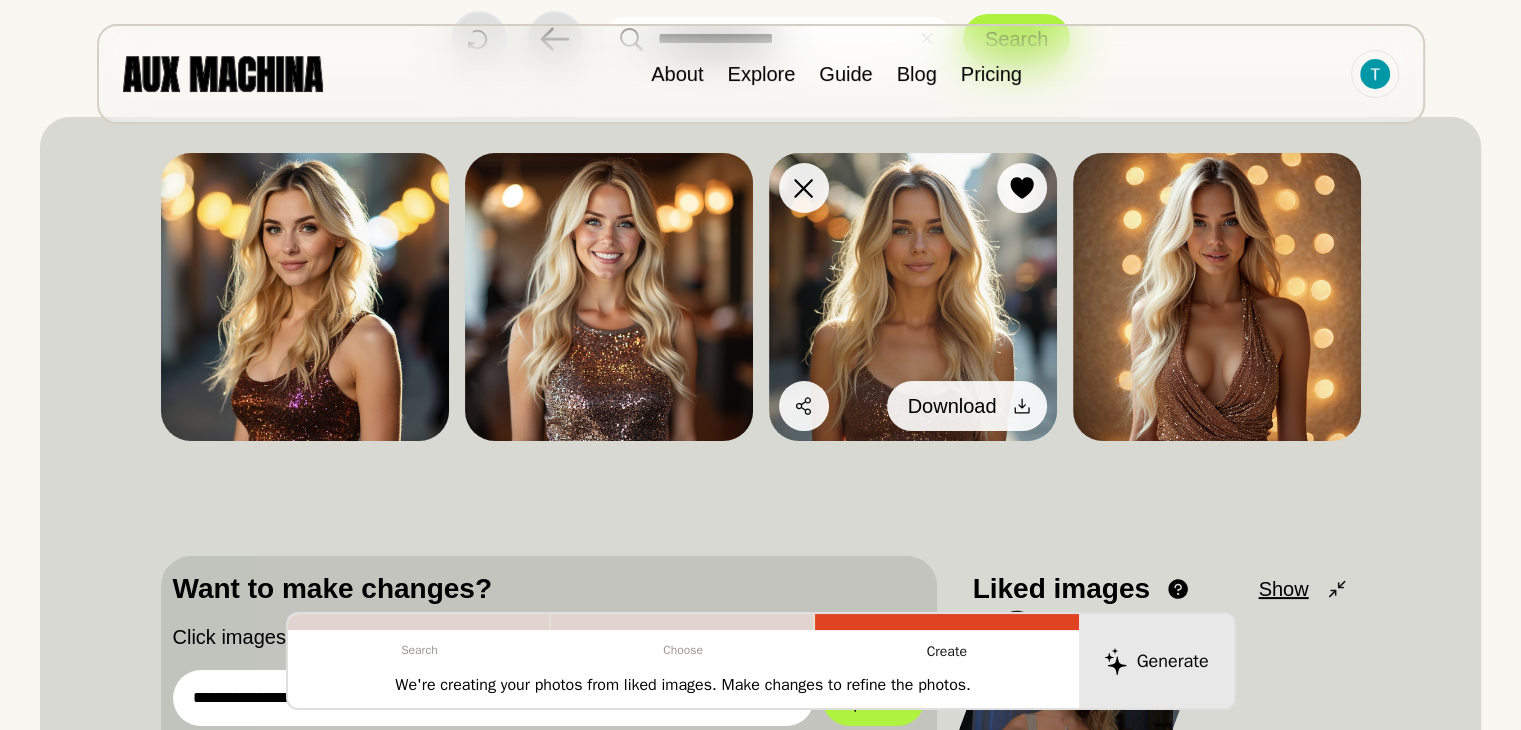 click 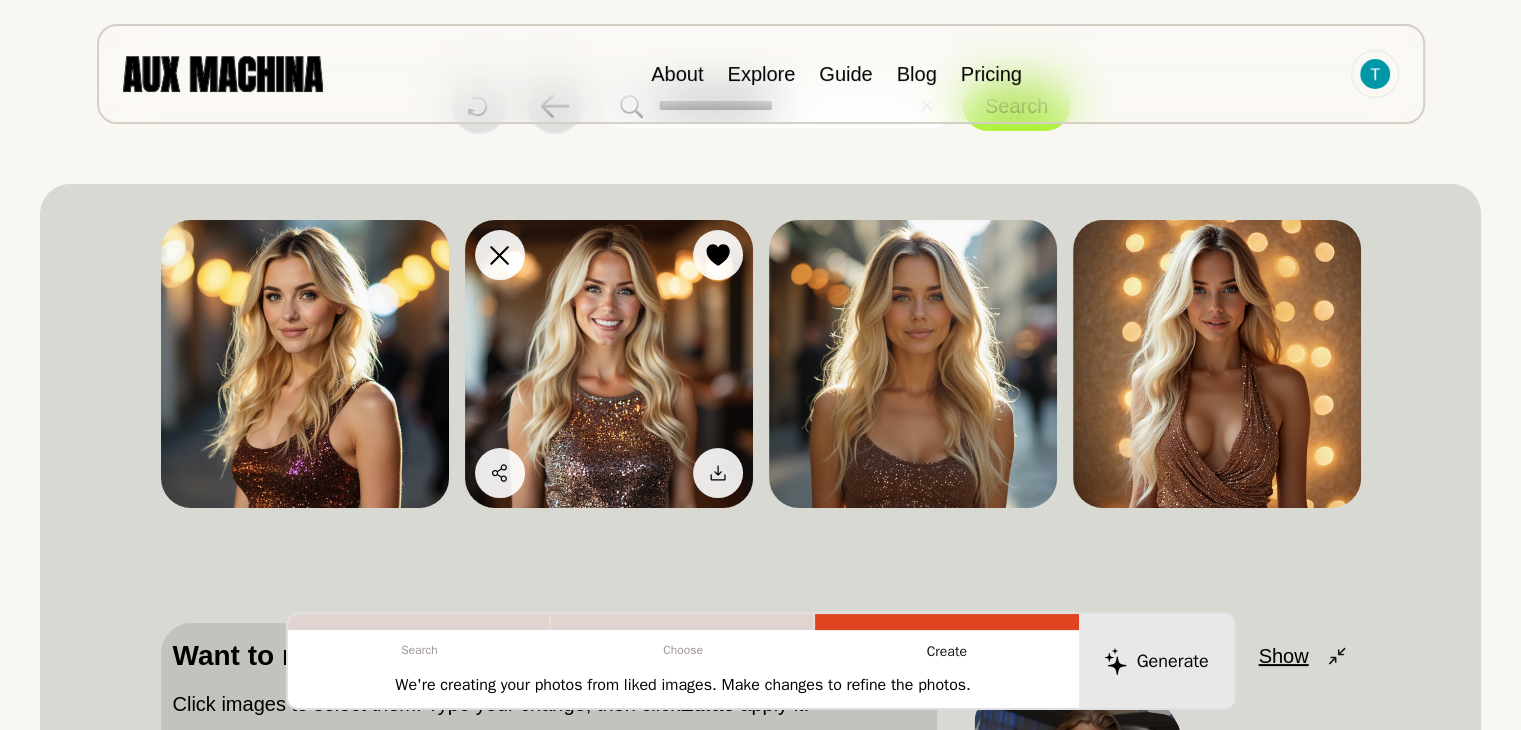 scroll, scrollTop: 0, scrollLeft: 0, axis: both 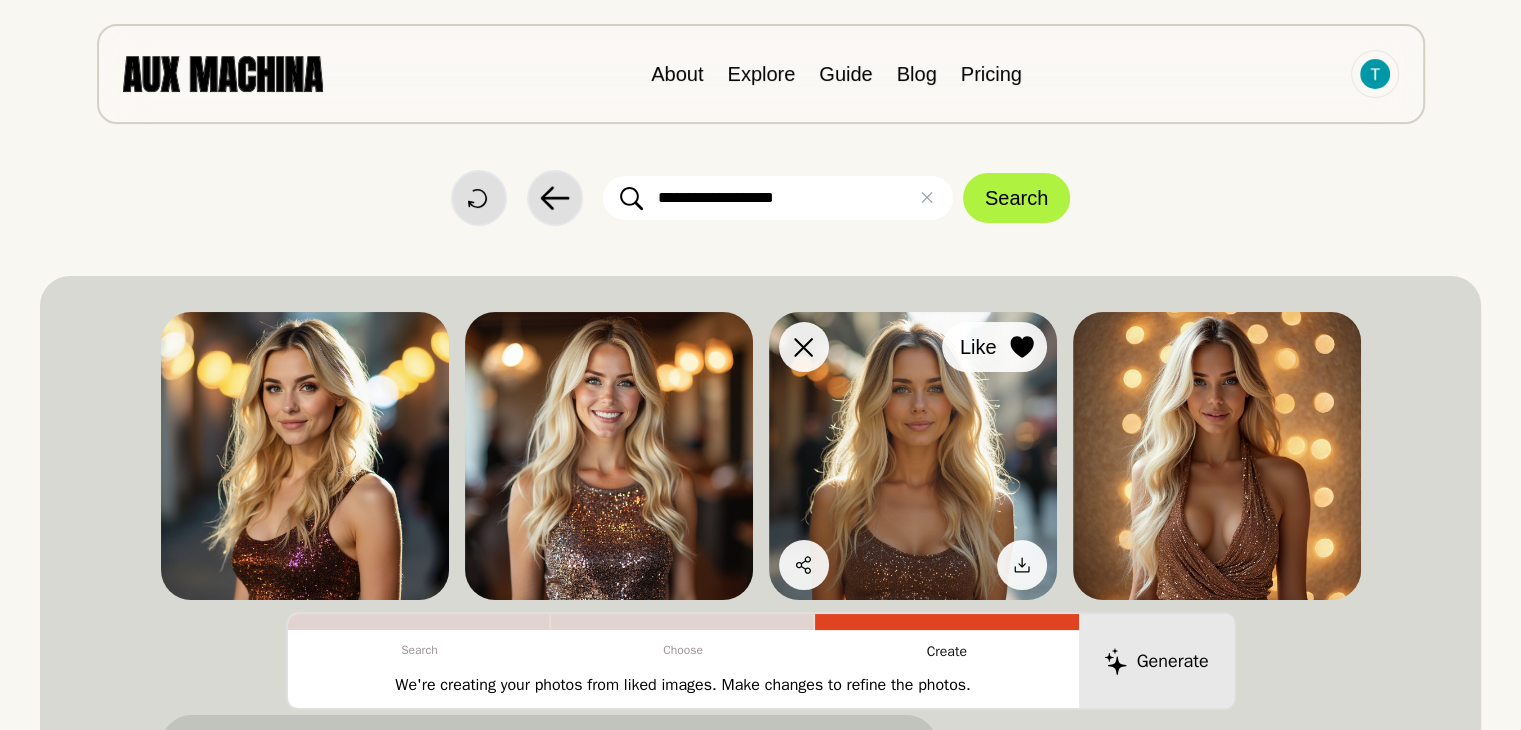 click 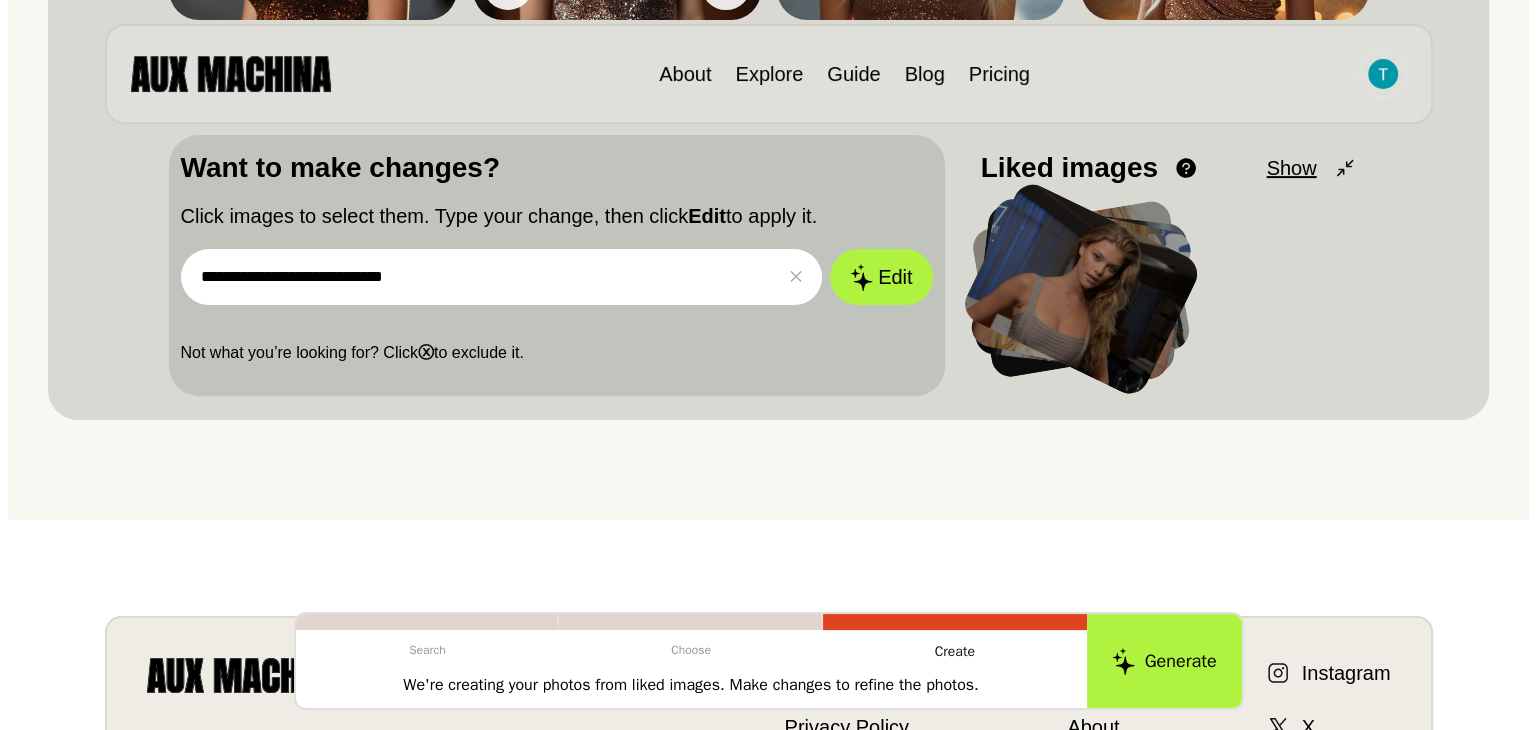 scroll, scrollTop: 612, scrollLeft: 0, axis: vertical 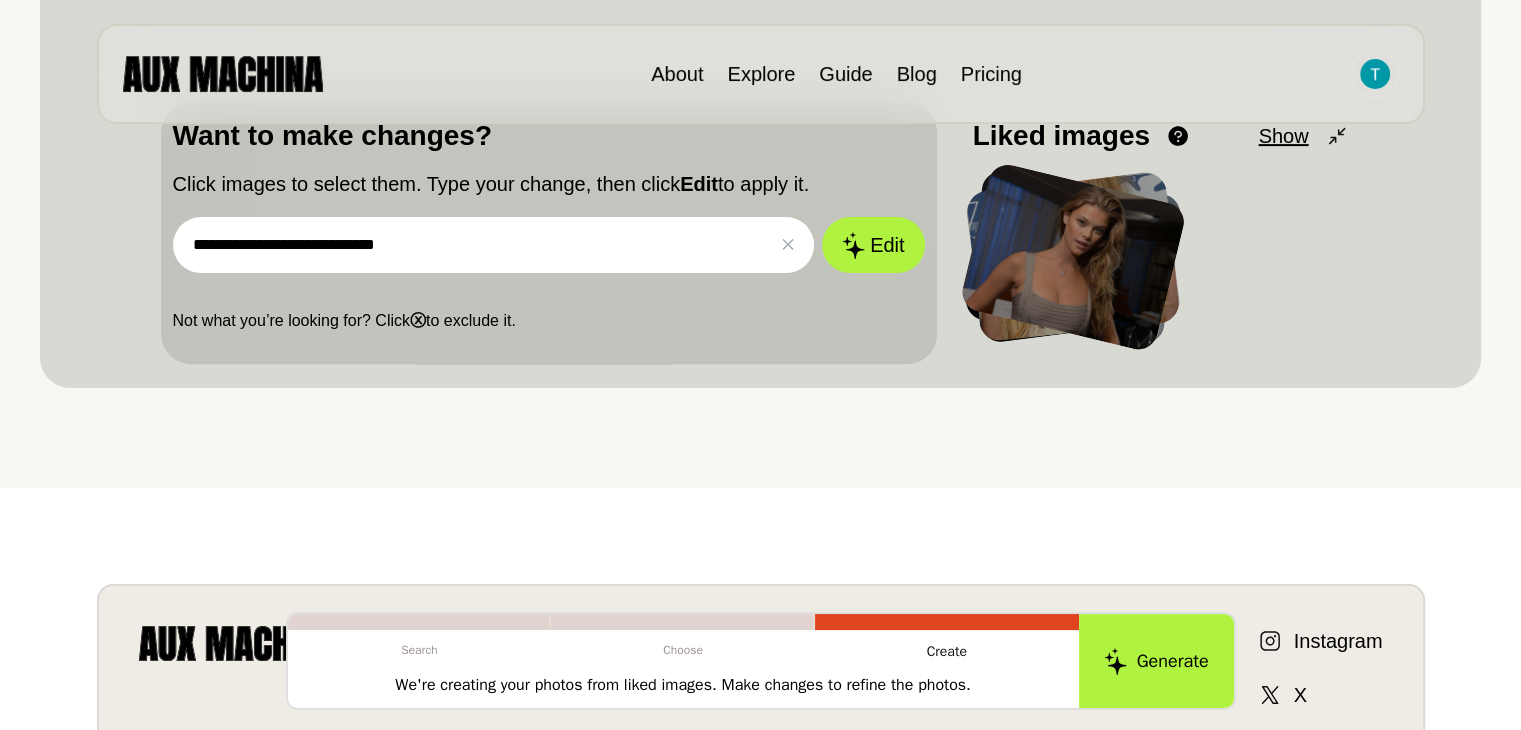 drag, startPoint x: 448, startPoint y: 241, endPoint x: 136, endPoint y: 213, distance: 313.25388 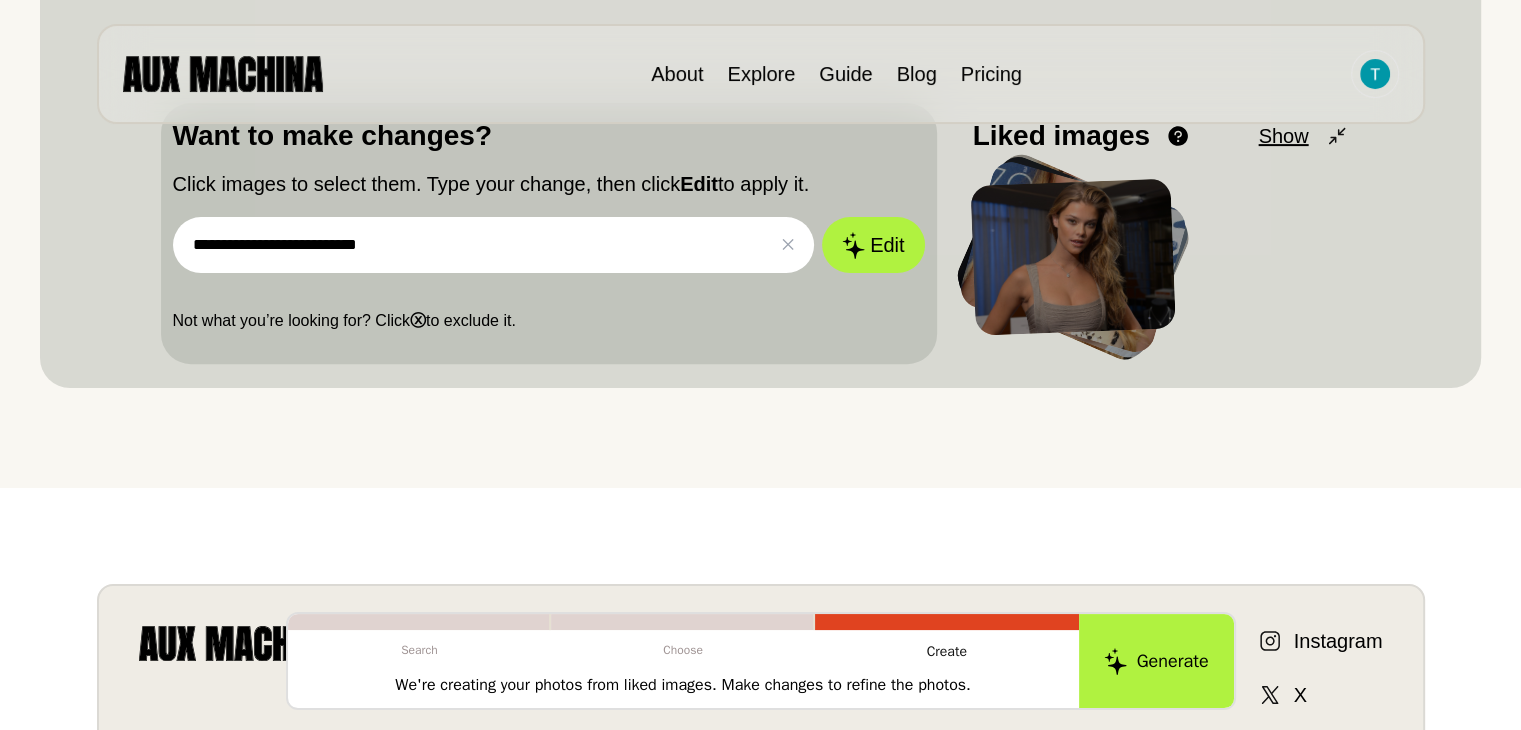 click on "Edit" at bounding box center [873, 245] 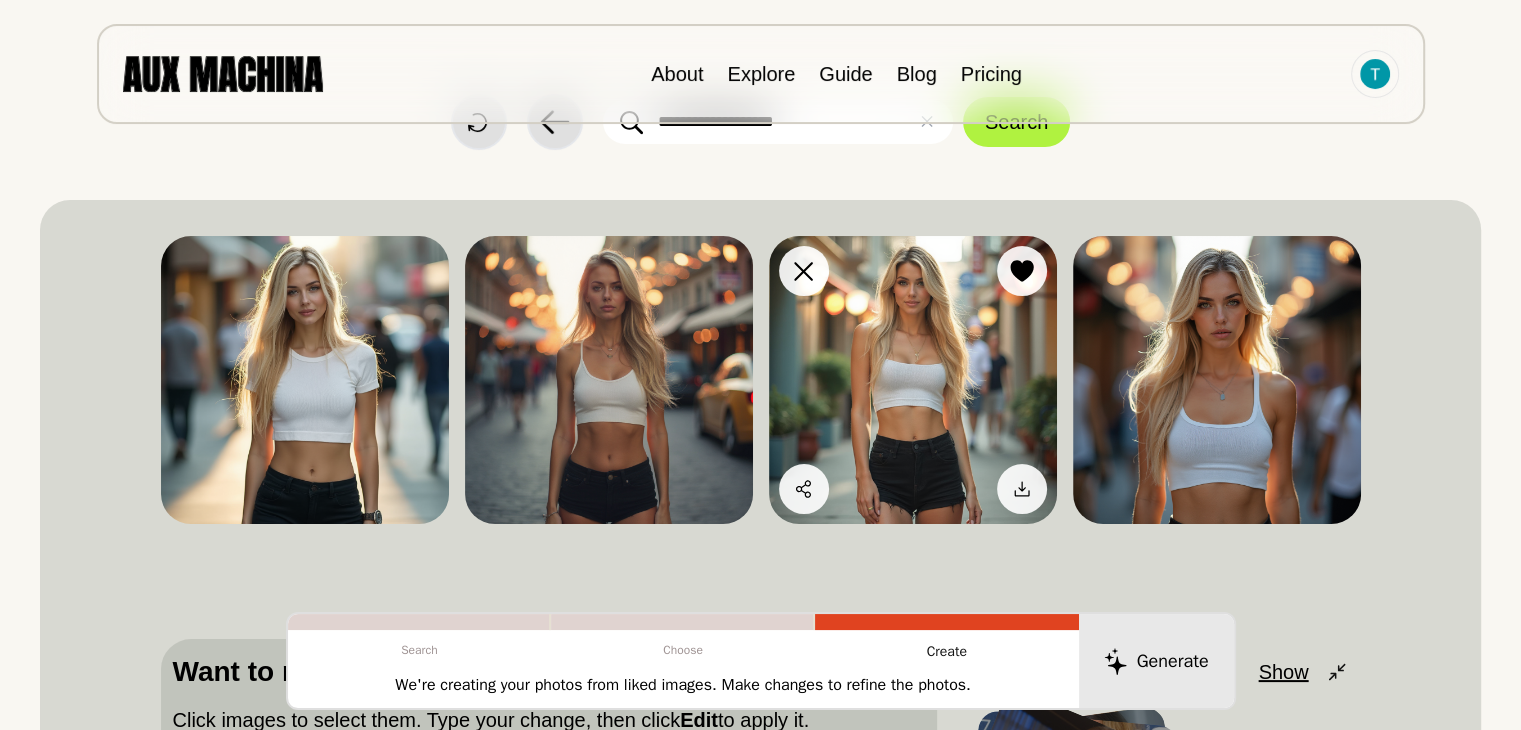 scroll, scrollTop: 75, scrollLeft: 0, axis: vertical 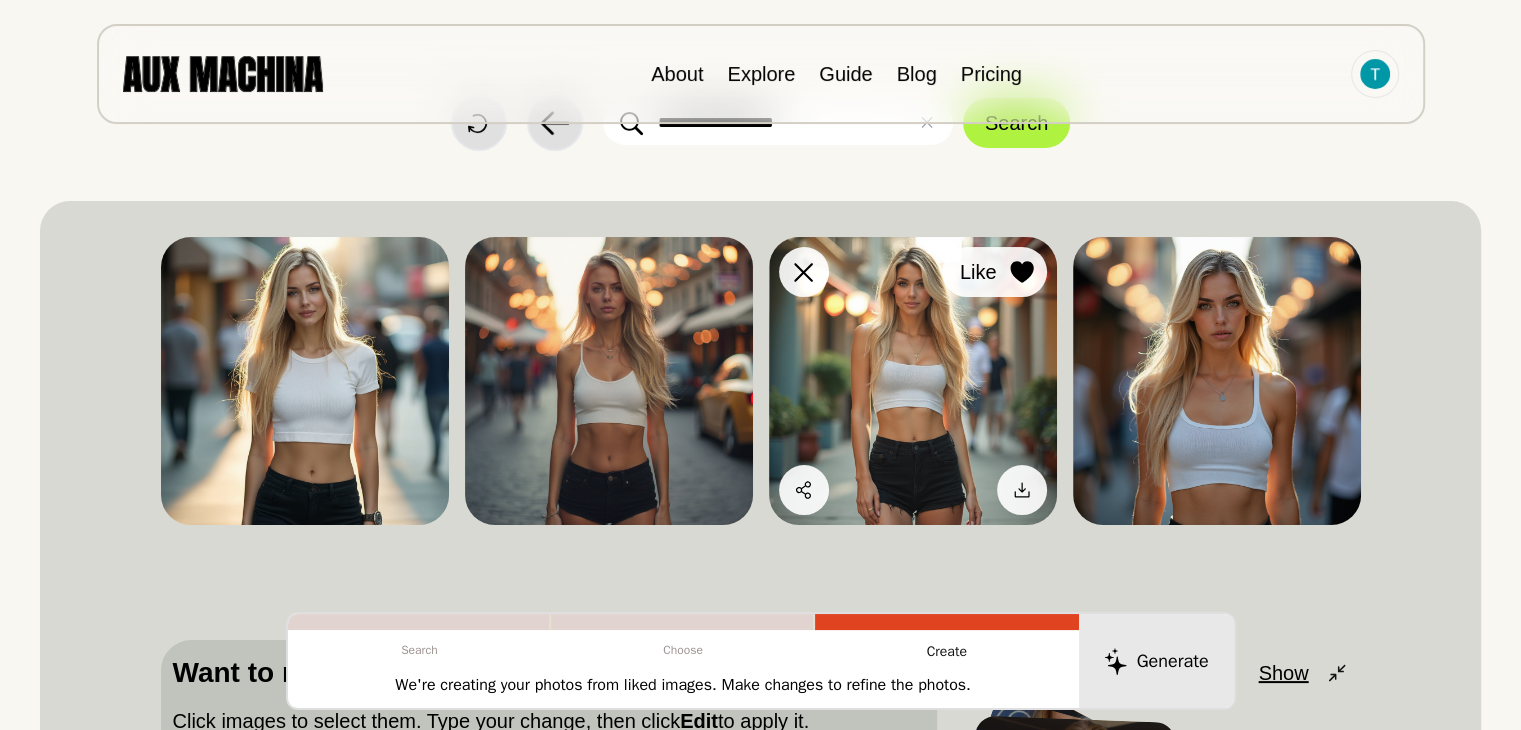 click 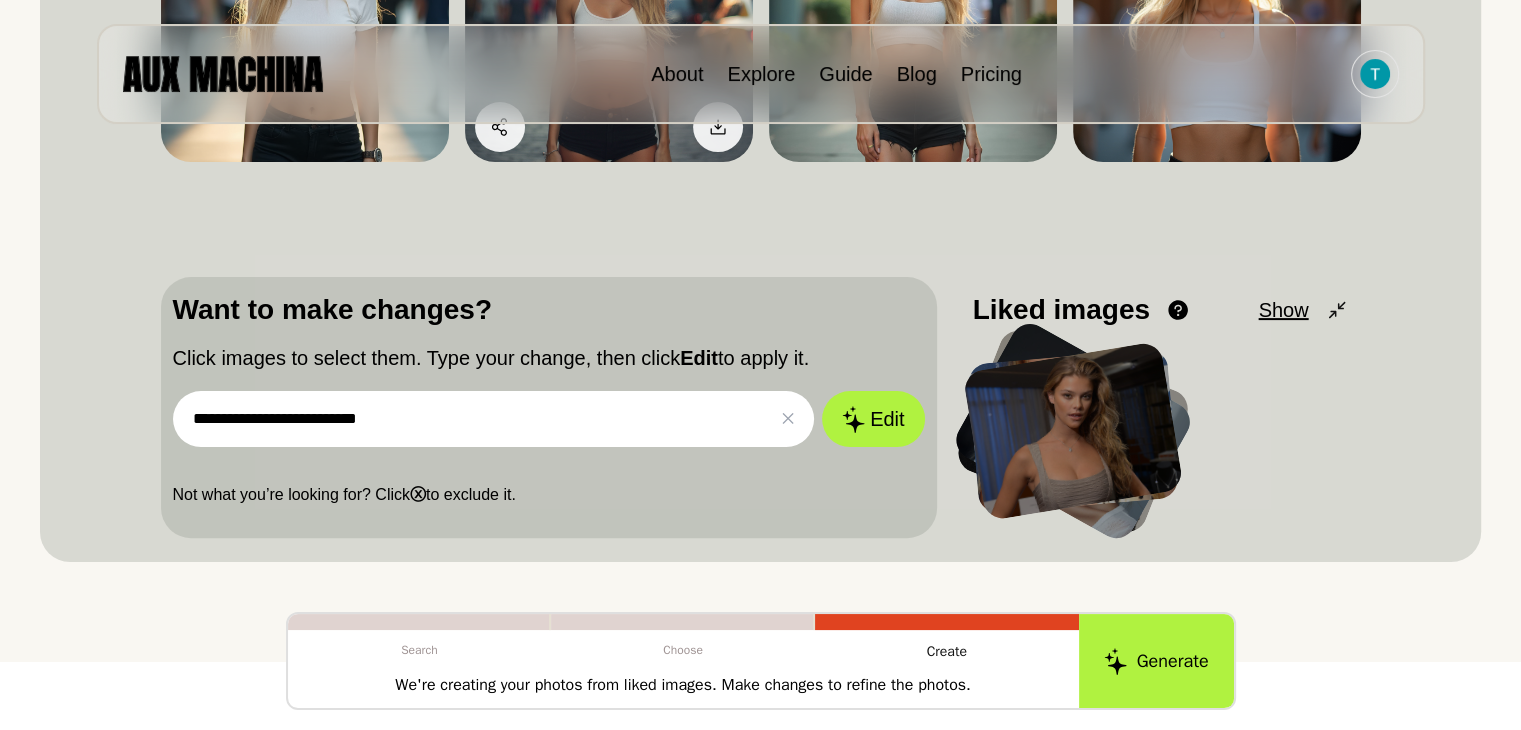 scroll, scrollTop: 483, scrollLeft: 0, axis: vertical 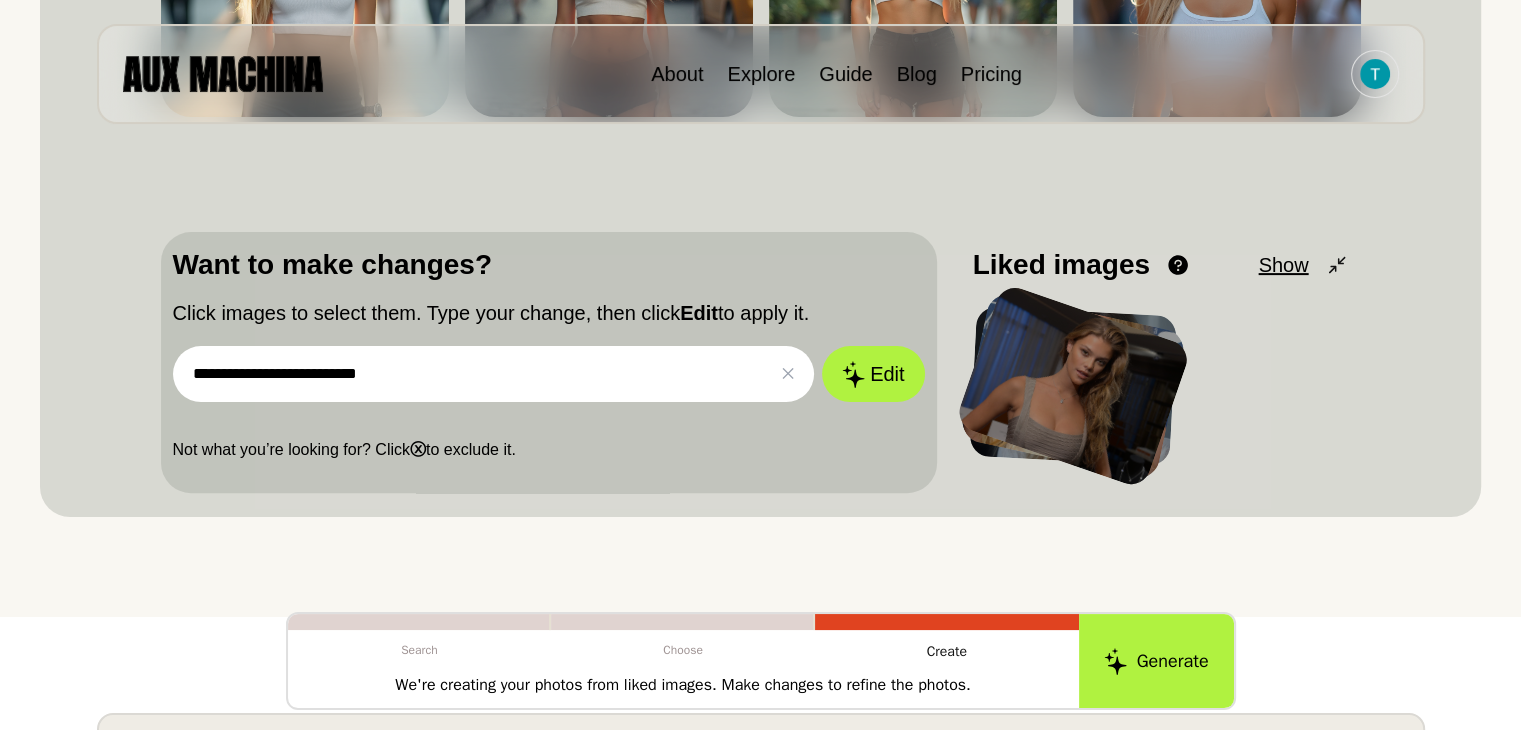 click on "**********" at bounding box center [494, 374] 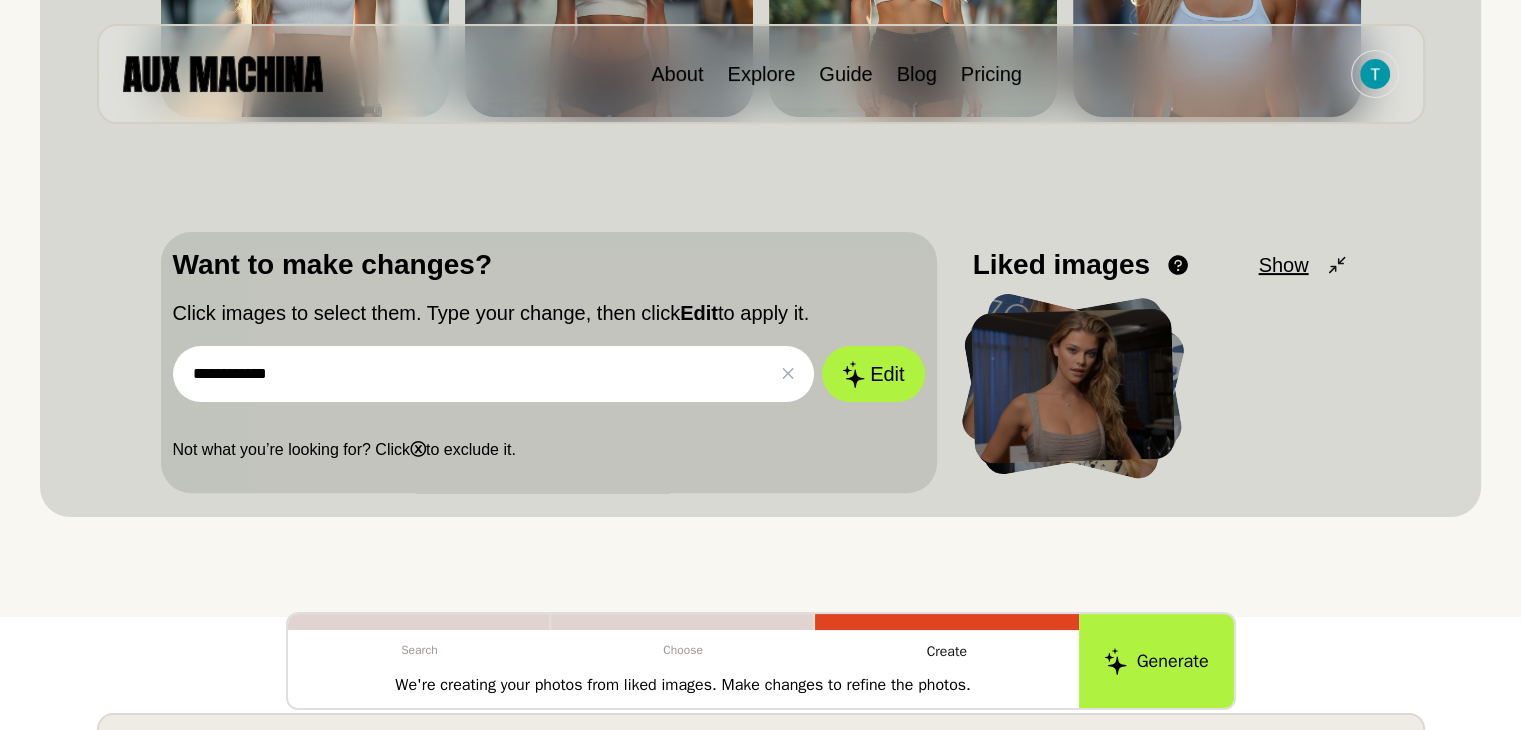 type on "**********" 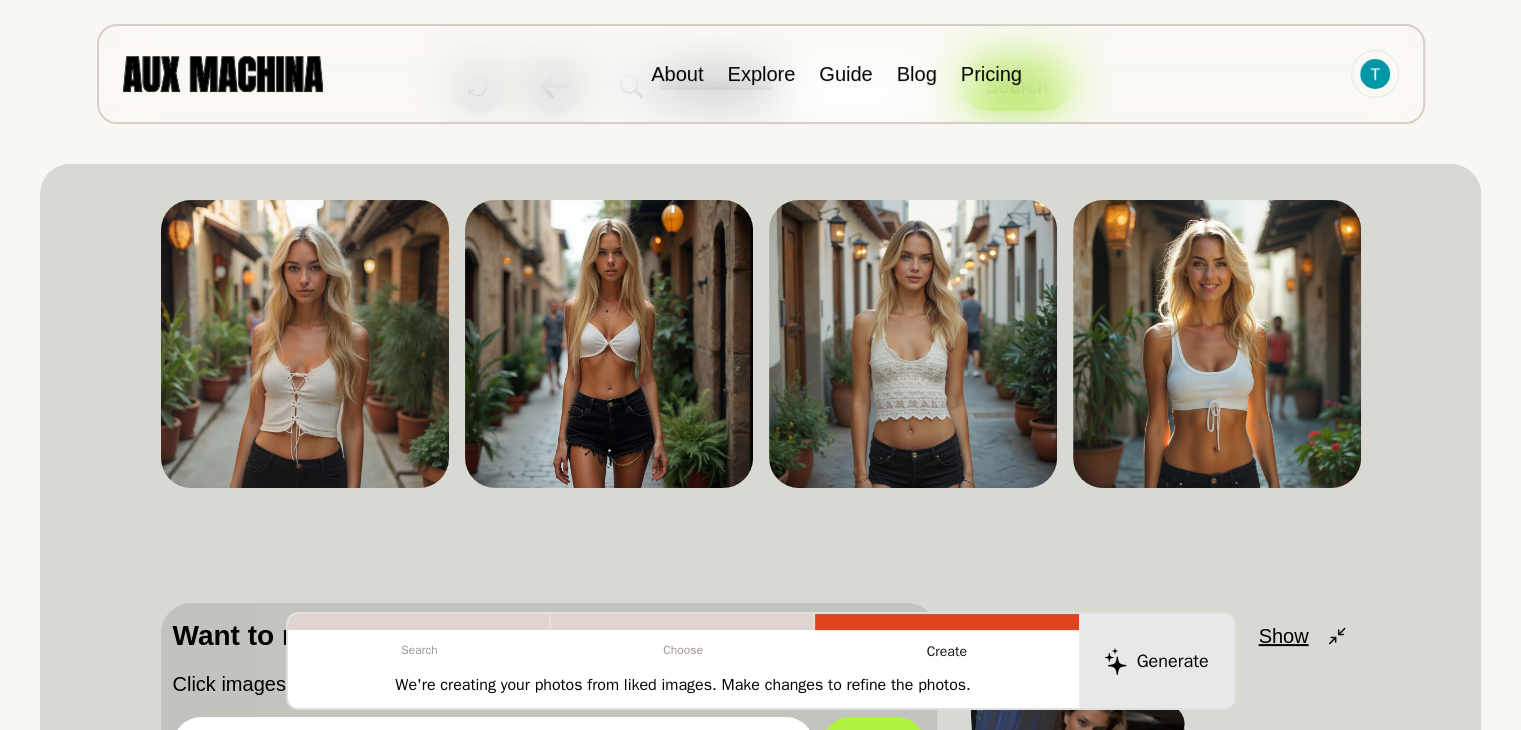 scroll, scrollTop: 106, scrollLeft: 0, axis: vertical 